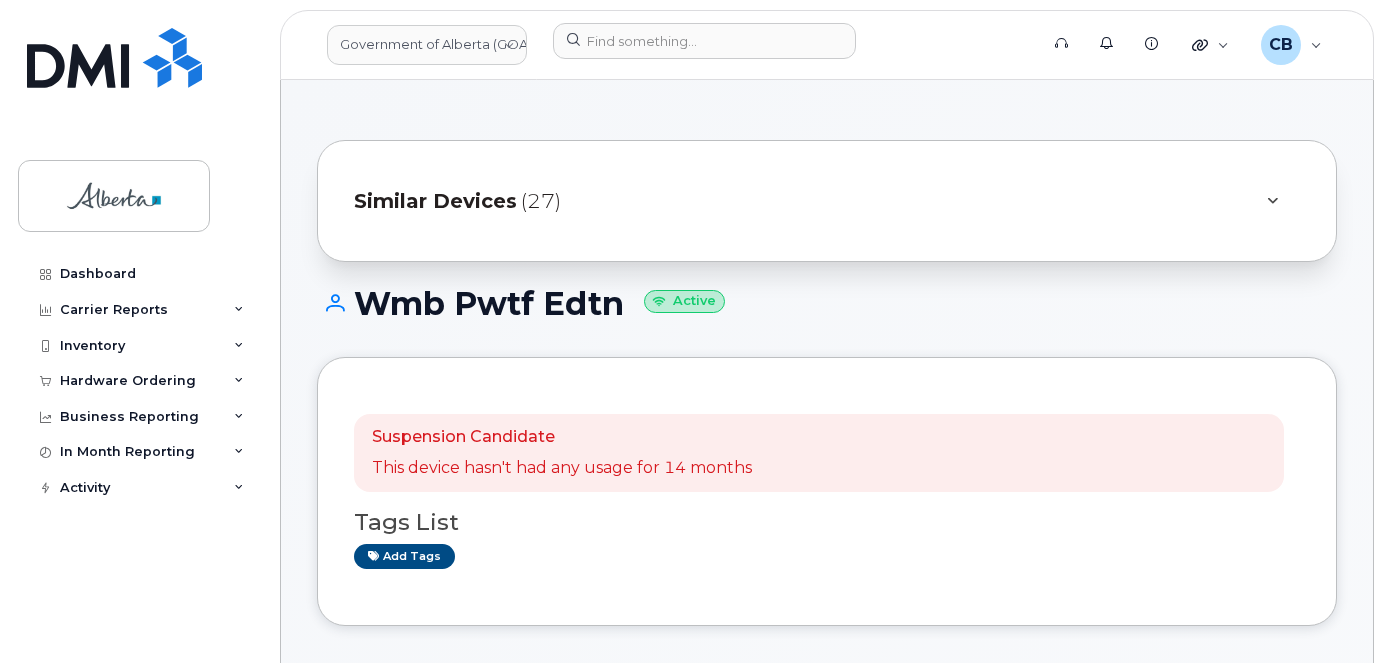 scroll, scrollTop: 170, scrollLeft: 0, axis: vertical 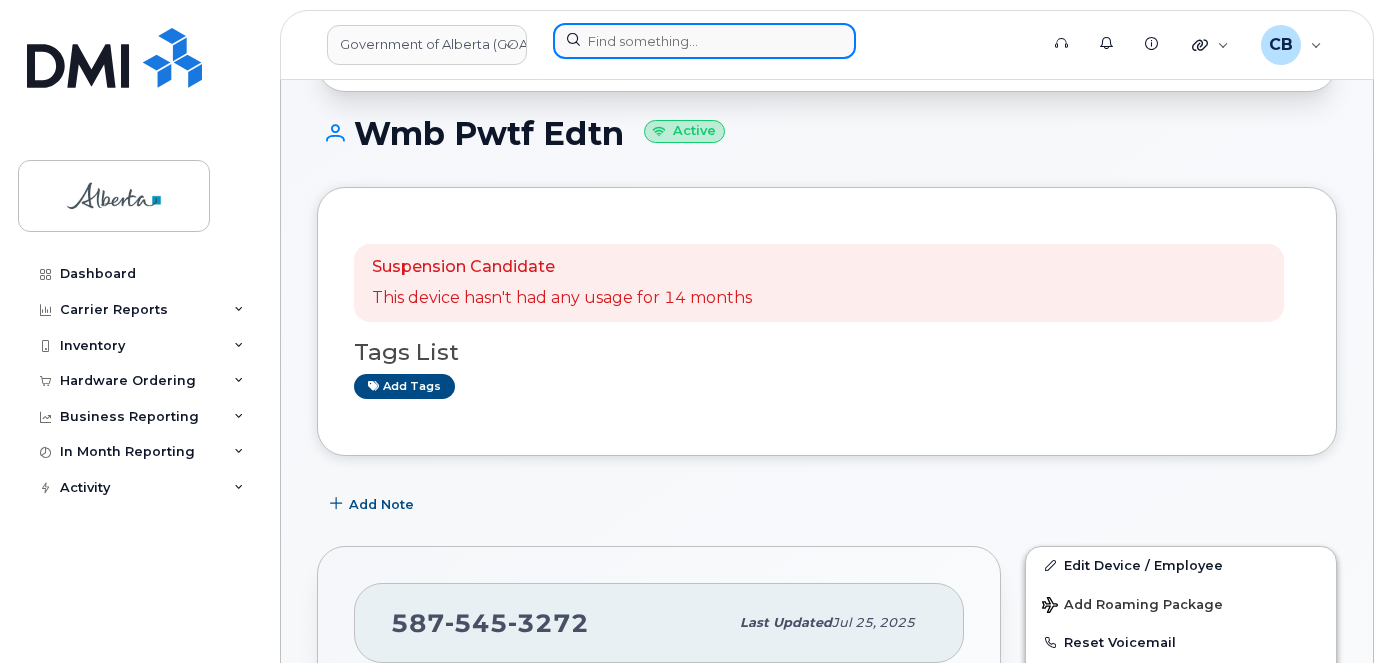click at bounding box center [704, 41] 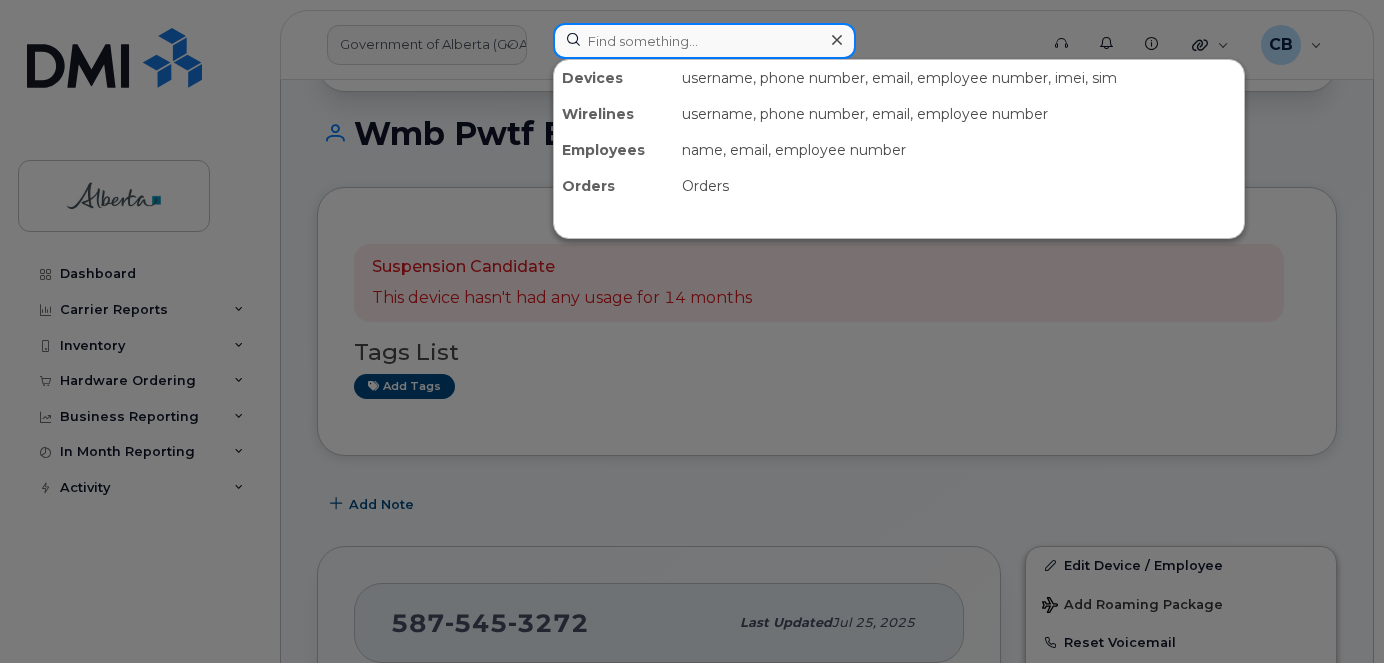paste on "[PHONE]" 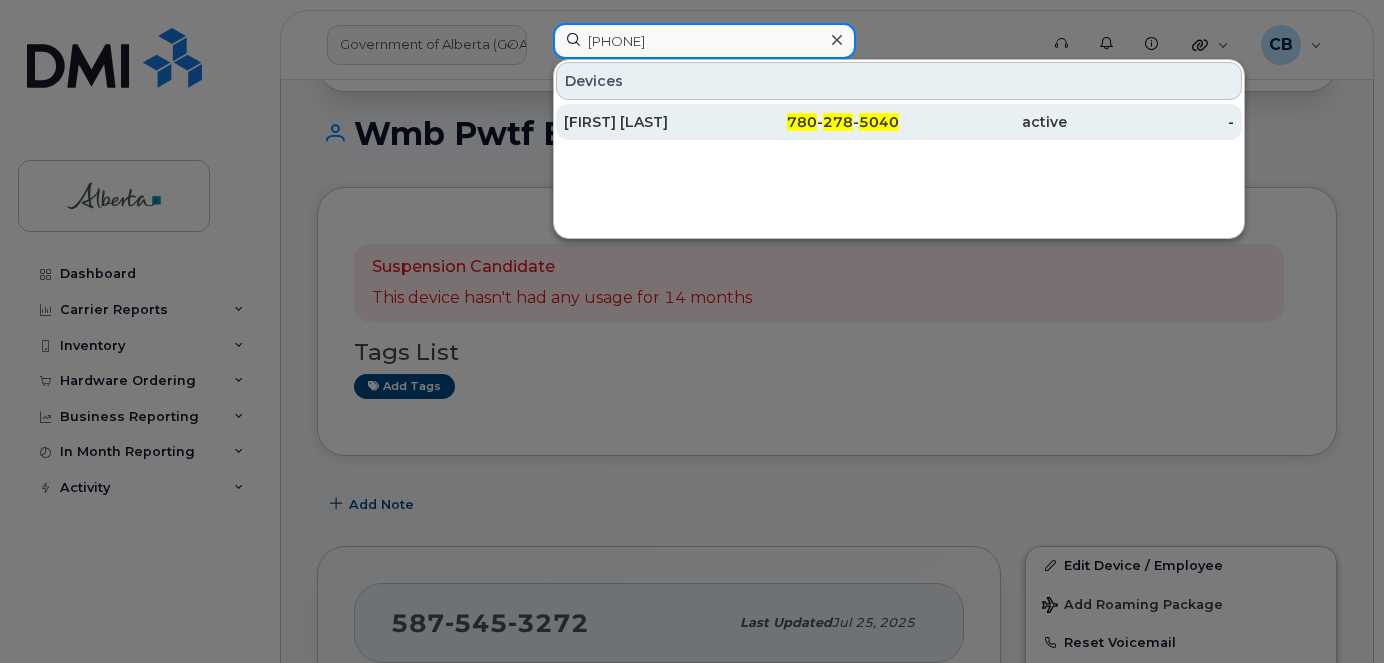 type on "7802785040" 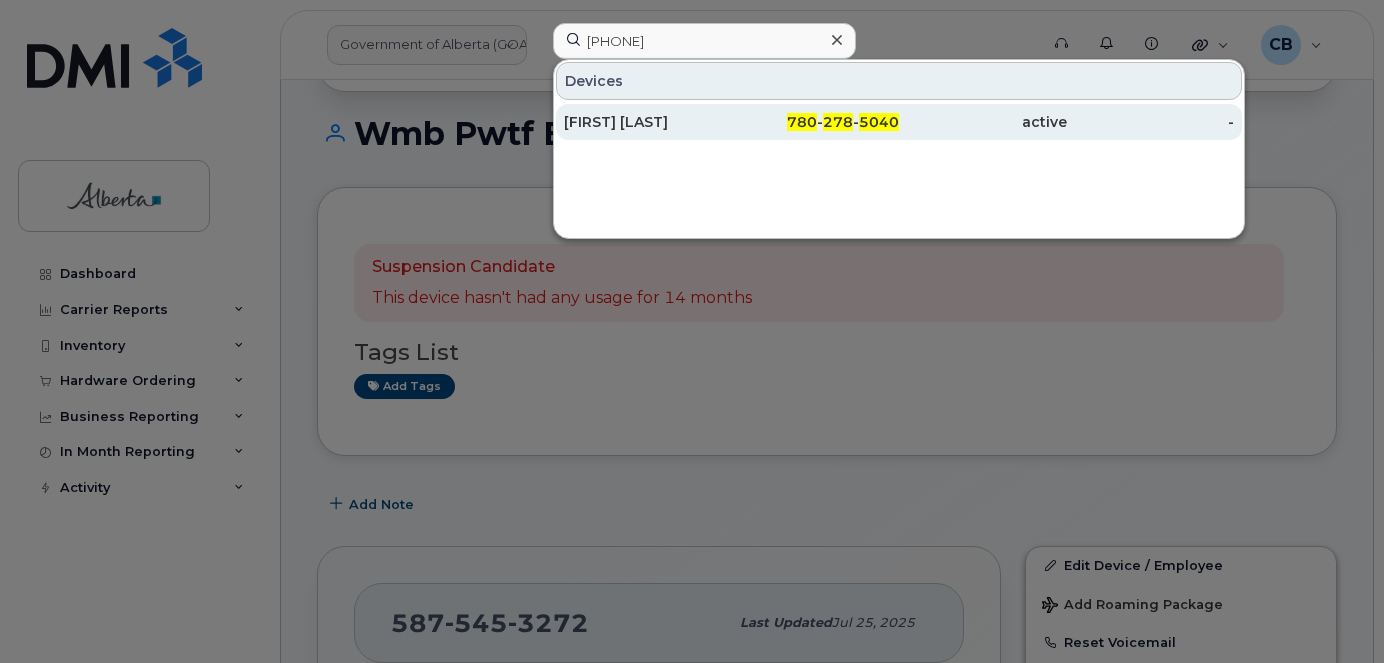 click on "[FIRST] [LAST]" at bounding box center (648, 122) 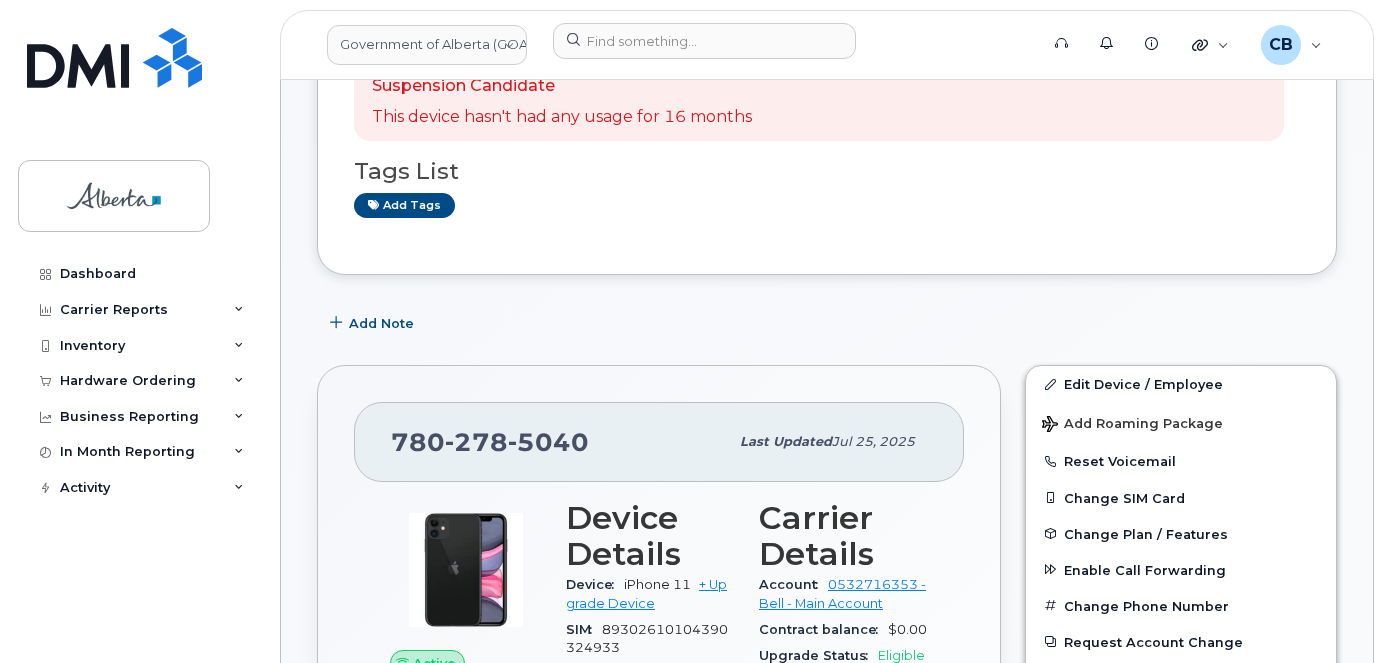 scroll, scrollTop: 300, scrollLeft: 0, axis: vertical 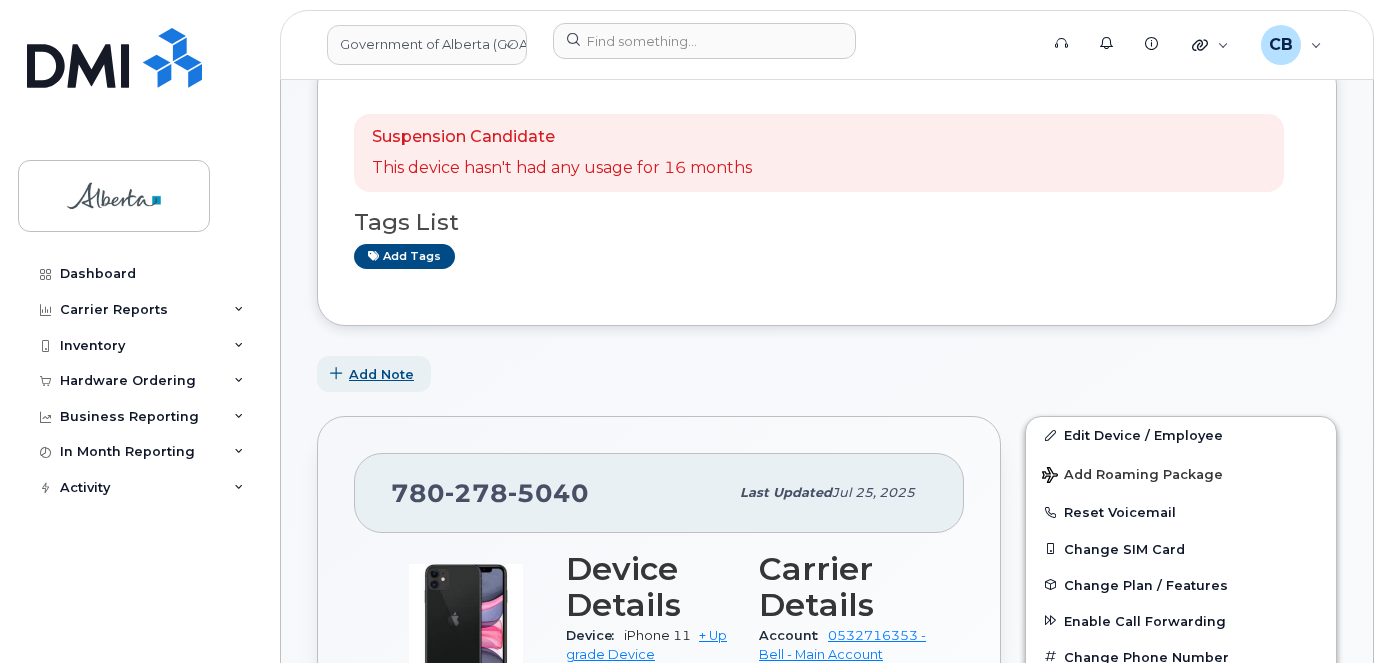 click on "Add Note" at bounding box center [381, 374] 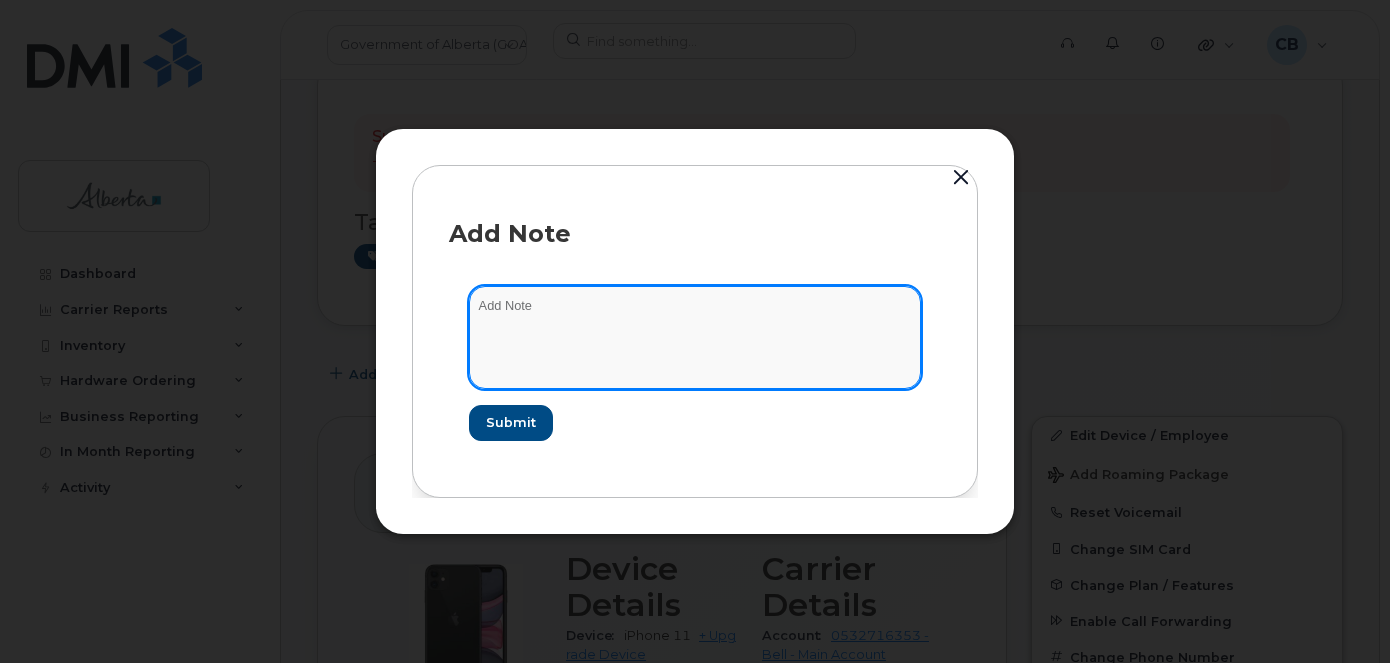 click at bounding box center [695, 337] 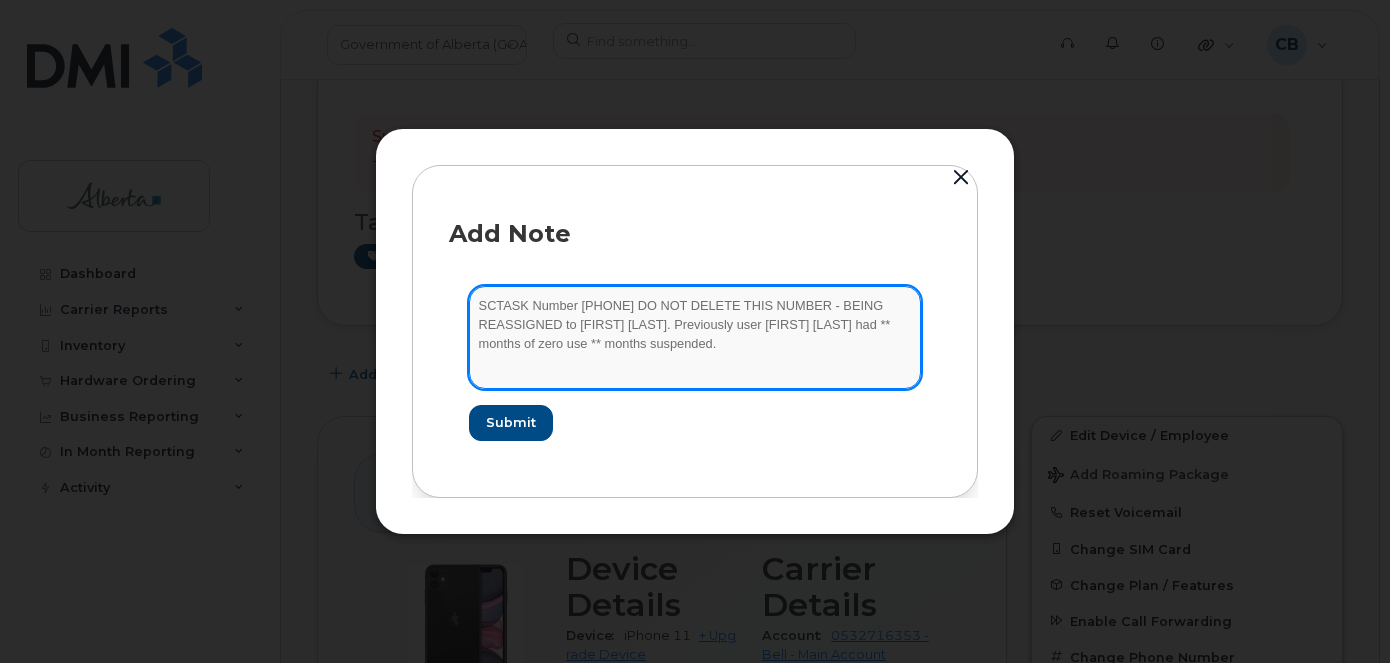 click on "SCTASK Number Phone Number DO NOT DELETE THIS NUMBER - BEING REASSIGNED to [Enter New User Name].  Previously user [Enter Previous User’s Name] had ** months of zero use ** months suspended." at bounding box center (695, 337) 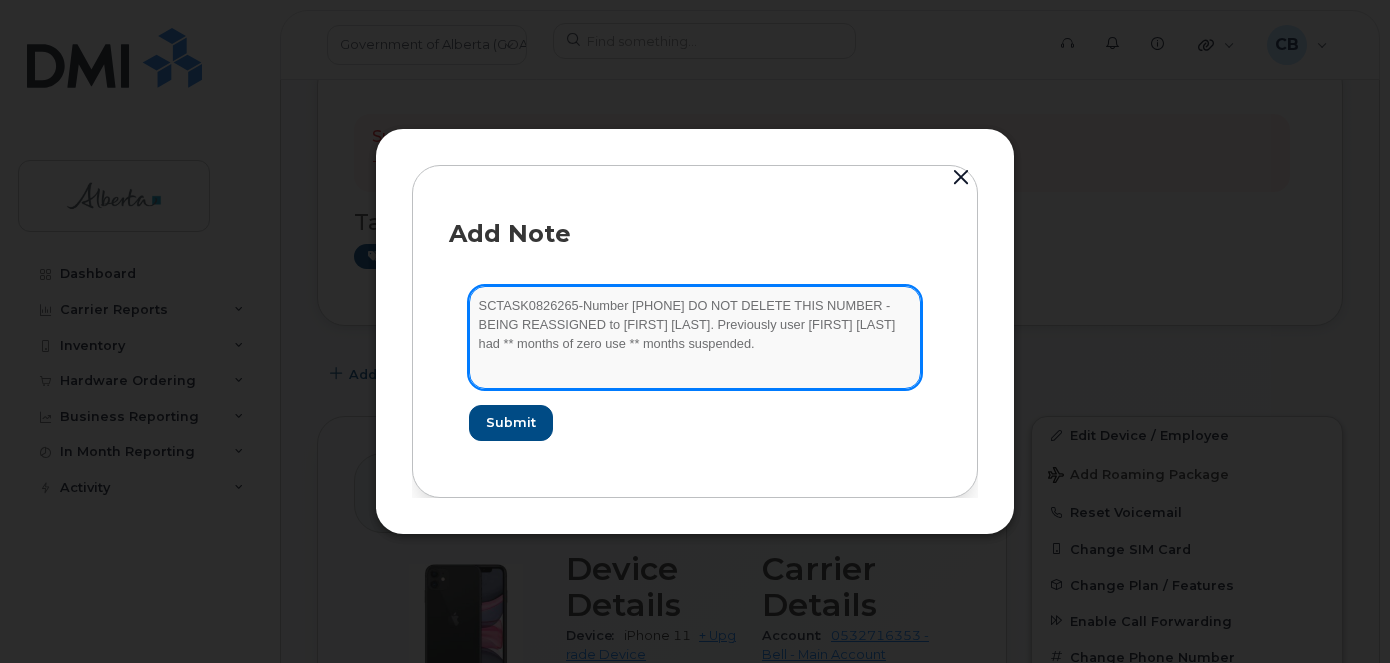 click on "SCTASK0826265-Number Phone Number DO NOT DELETE THIS NUMBER - BEING REASSIGNED to [Enter New User Name].  Previously user [Enter Previous User’s Name] had ** months of zero use ** months suspended." at bounding box center (695, 337) 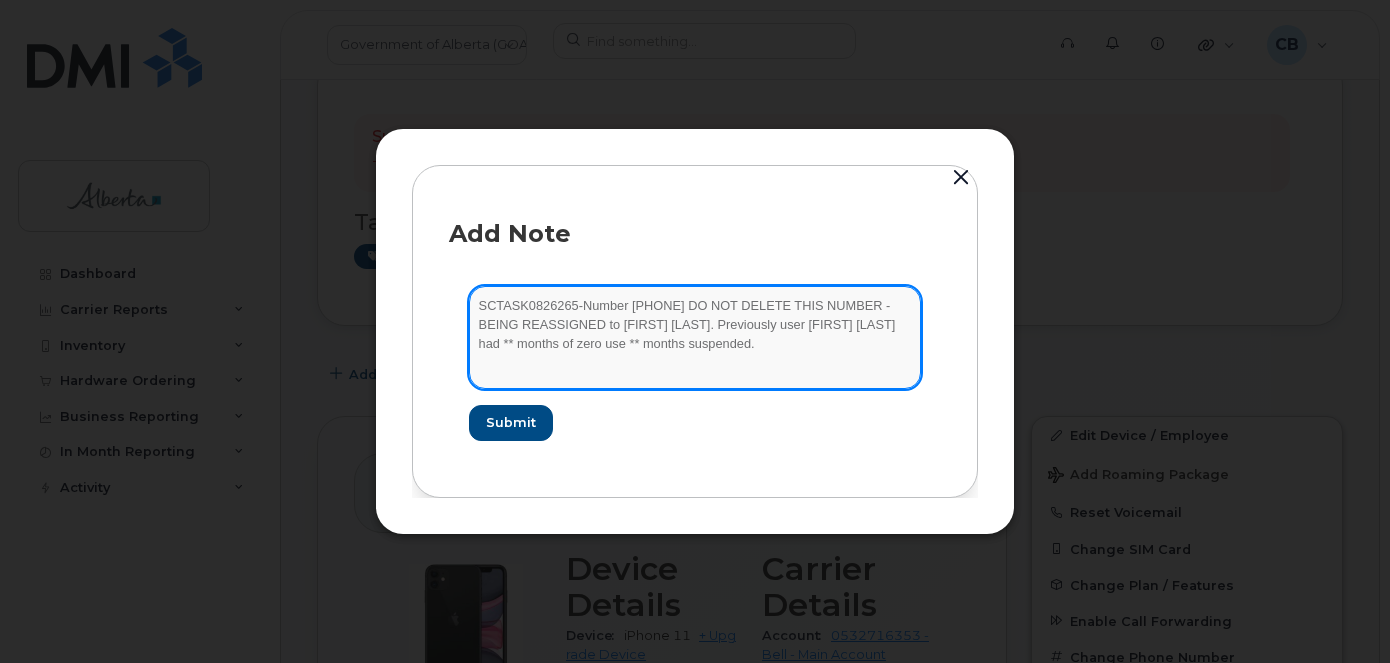click on "SCTASK0826265-Number Phone Number DO NOT DELETE THIS NUMBER - BEING REASSIGNED to [Enter New User Name].  Previously user [Enter Previous User’s Name] had ** months of zero use ** months suspended." at bounding box center [695, 337] 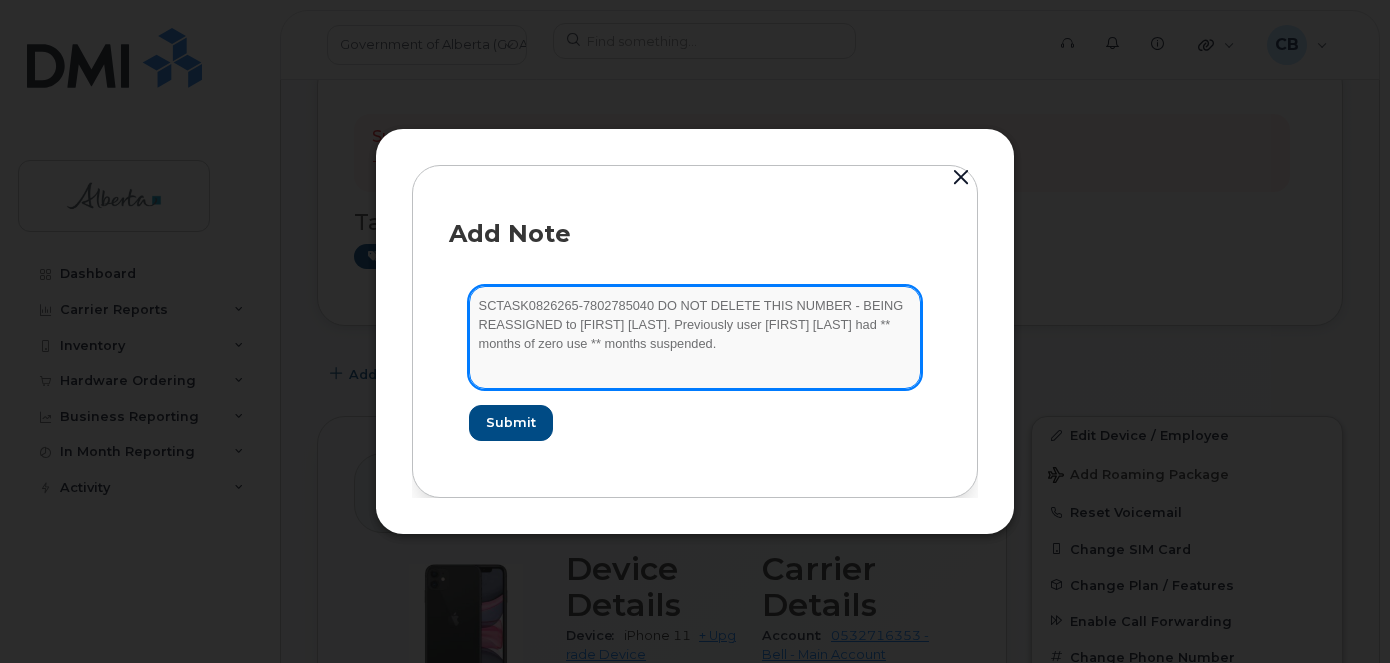 click on "SCTASK0826265-7802785040 DO NOT DELETE THIS NUMBER - BEING REASSIGNED to [Enter New User Name].  Previously user [Enter Previous User’s Name] had ** months of zero use ** months suspended." at bounding box center [695, 337] 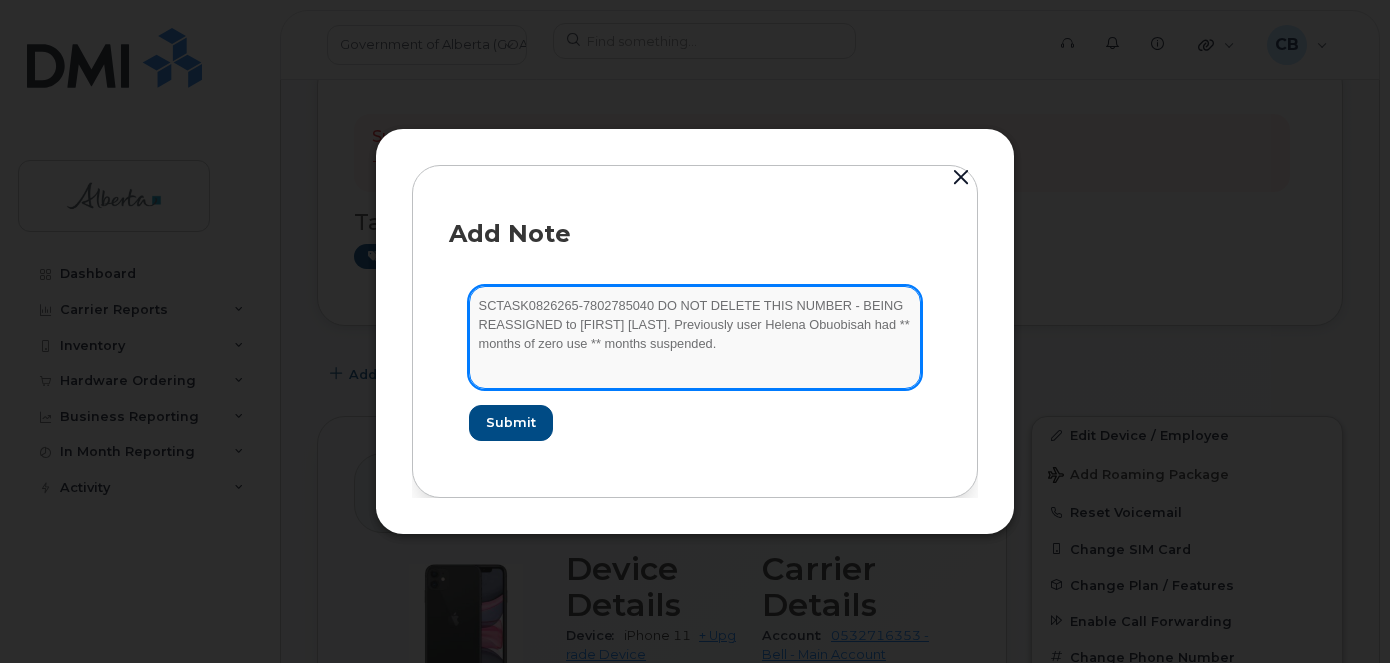 click on "SCTASK0826265-7802785040 DO NOT DELETE THIS NUMBER - BEING REASSIGNED to Chrissy Uhlik. Previously user Helena Obuobisah had ** months of zero use ** months suspended." at bounding box center (695, 337) 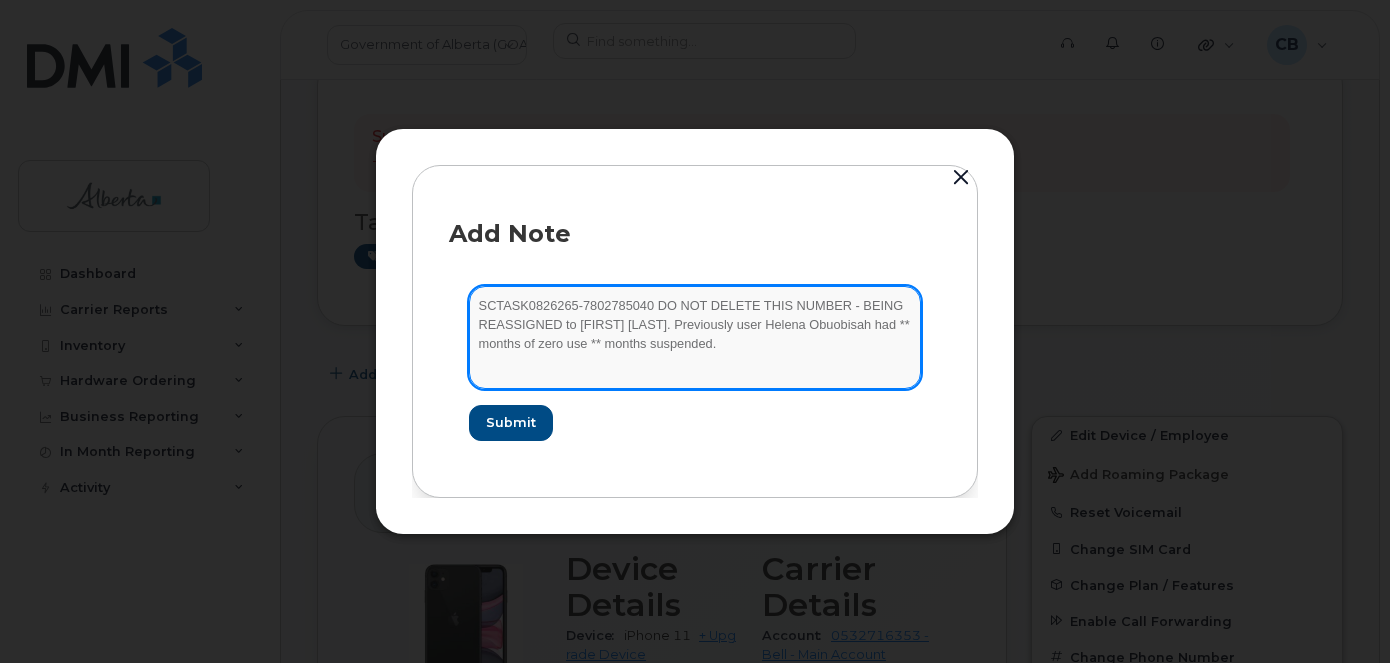 click on "SCTASK0826265-7802785040 DO NOT DELETE THIS NUMBER - BEING REASSIGNED to Chrissy Uhlik. Previously user Helena Obuobisah had ** months of zero use ** months suspended." at bounding box center (695, 337) 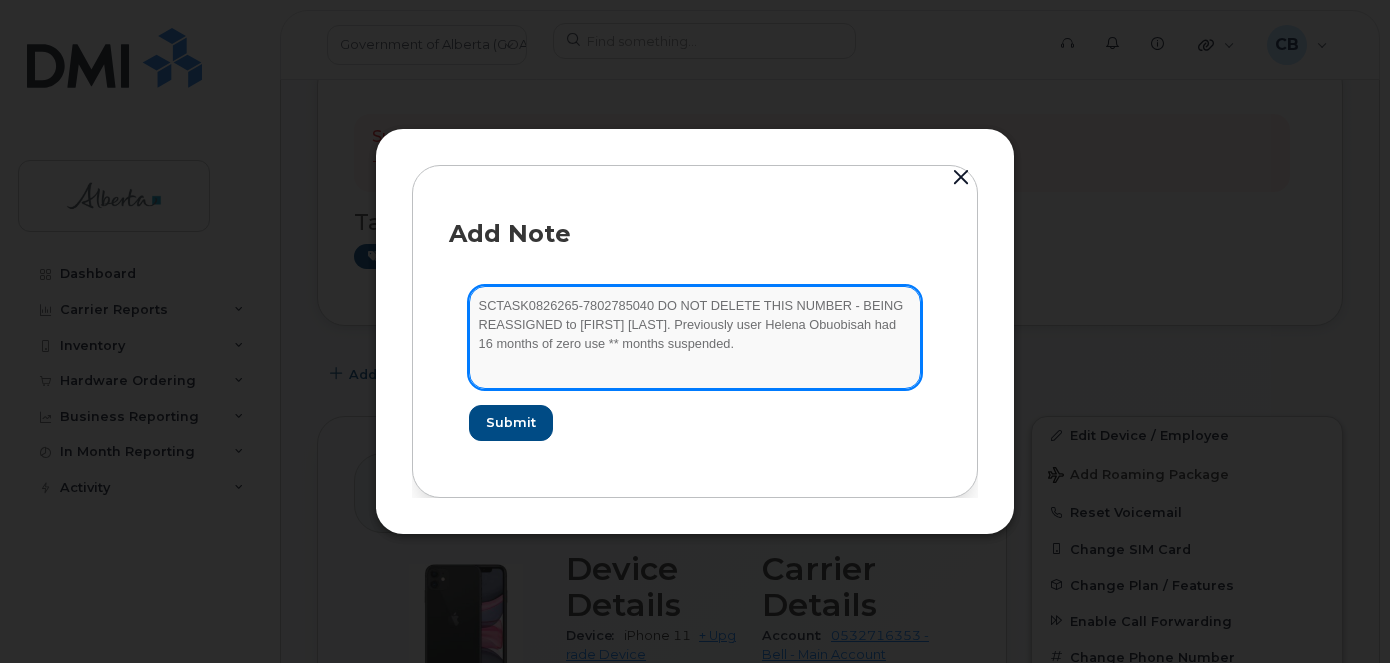drag, startPoint x: 587, startPoint y: 346, endPoint x: 748, endPoint y: 357, distance: 161.37534 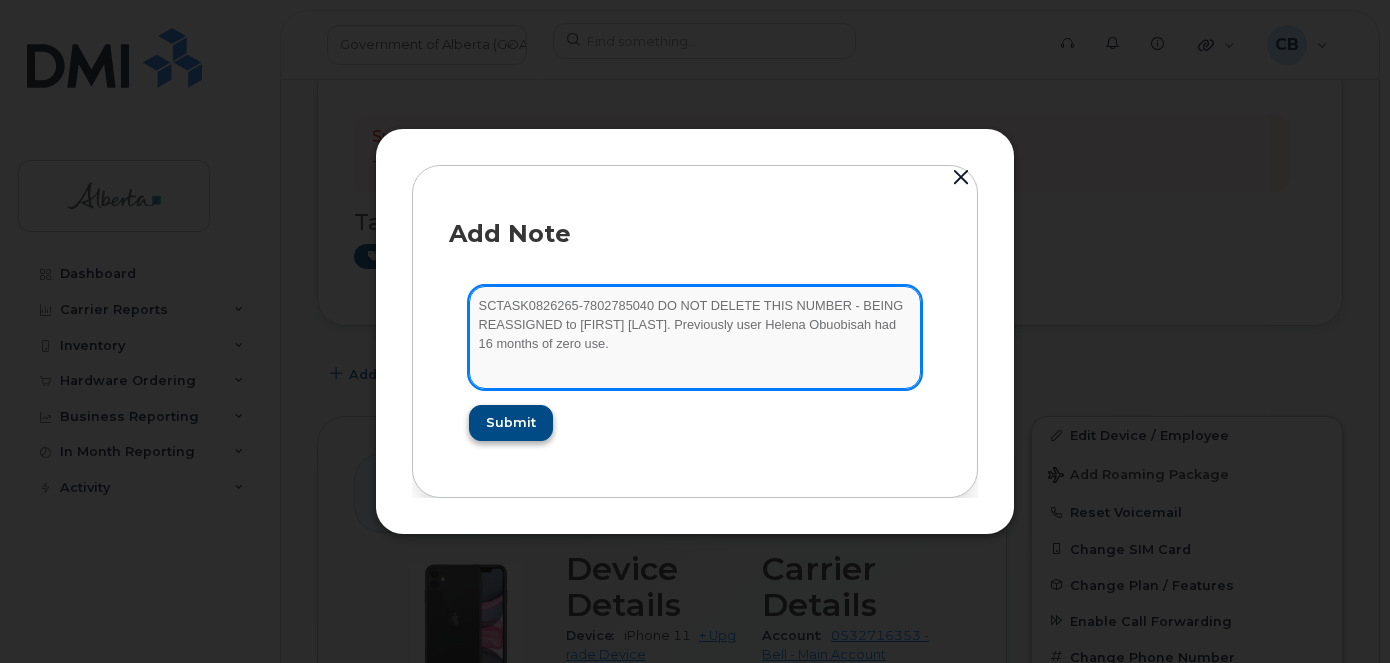 type on "SCTASK0826265-7802785040 DO NOT DELETE THIS NUMBER - BEING REASSIGNED to Chrissy Uhlik. Previously user Helena Obuobisah had 16 months of zero use." 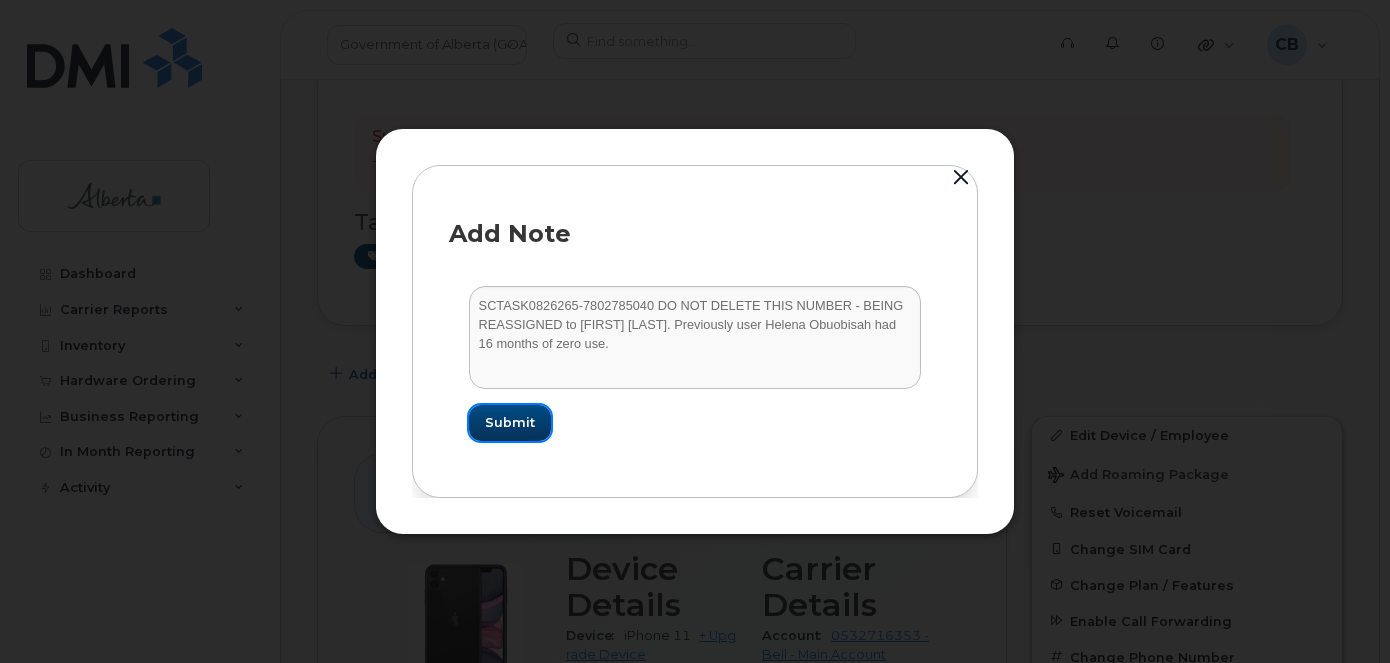 click on "Submit" at bounding box center (510, 422) 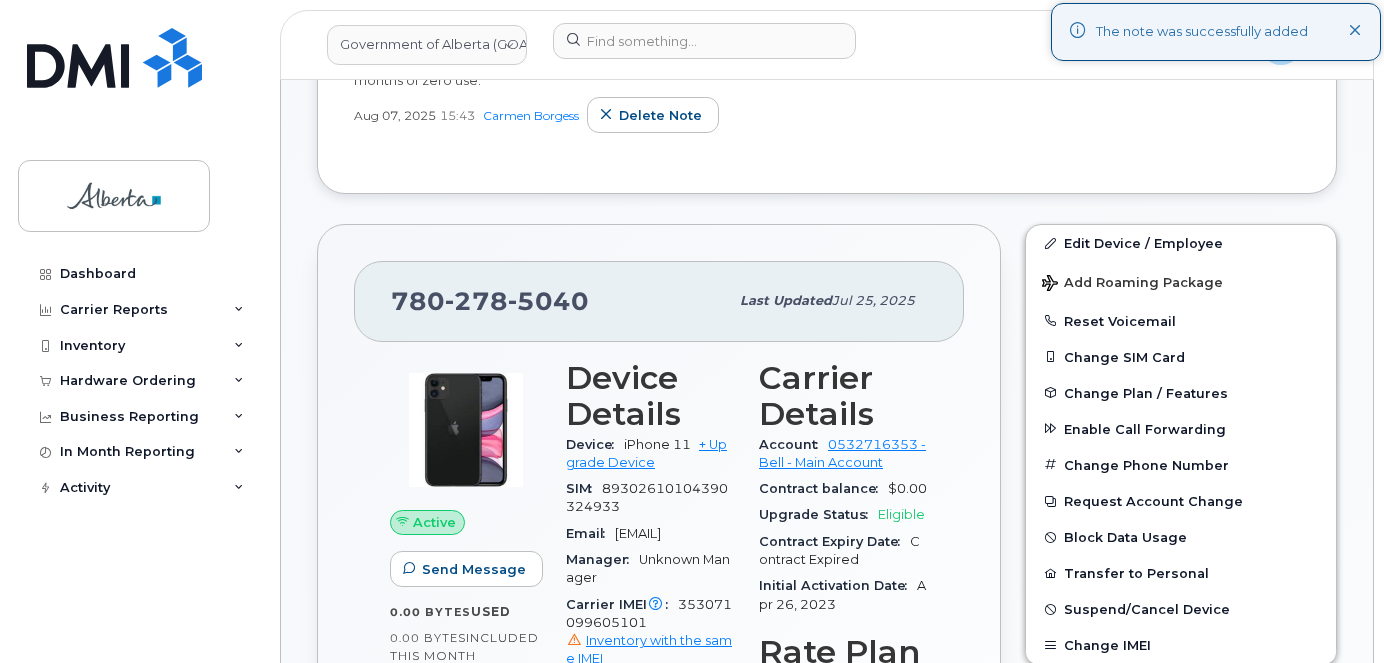 scroll, scrollTop: 700, scrollLeft: 0, axis: vertical 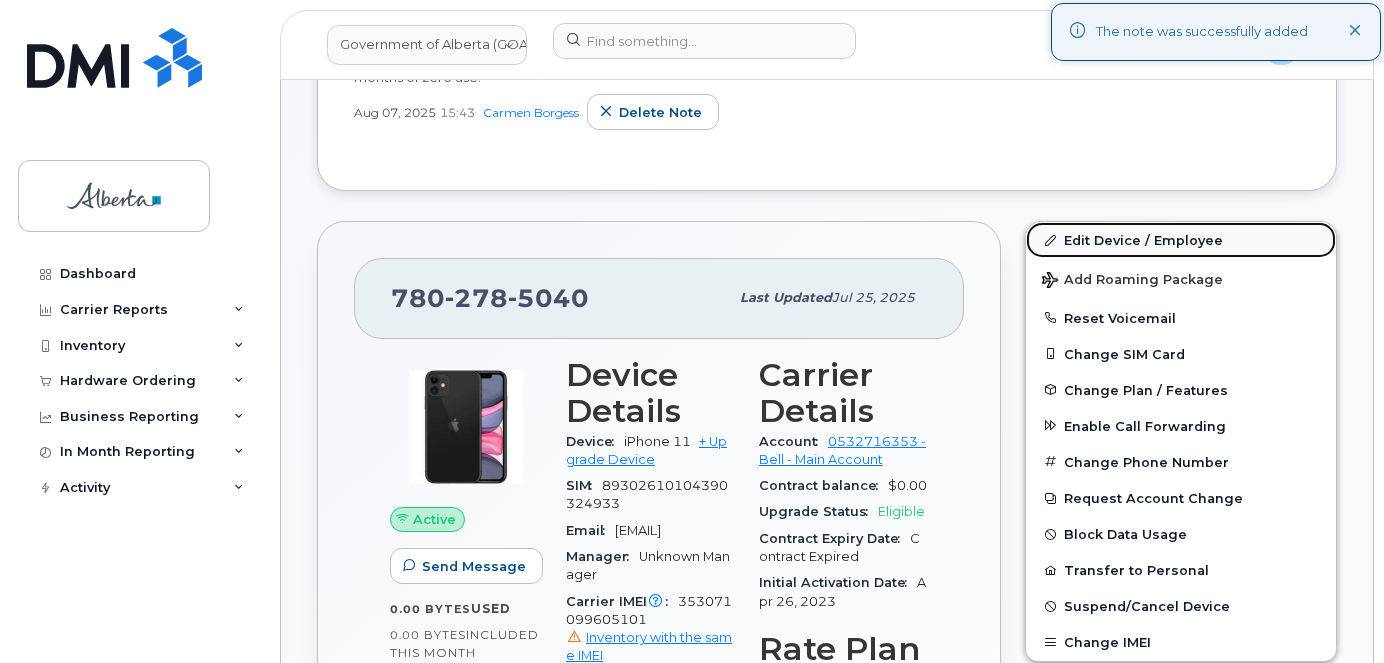 click on "Edit Device / Employee" at bounding box center [1181, 240] 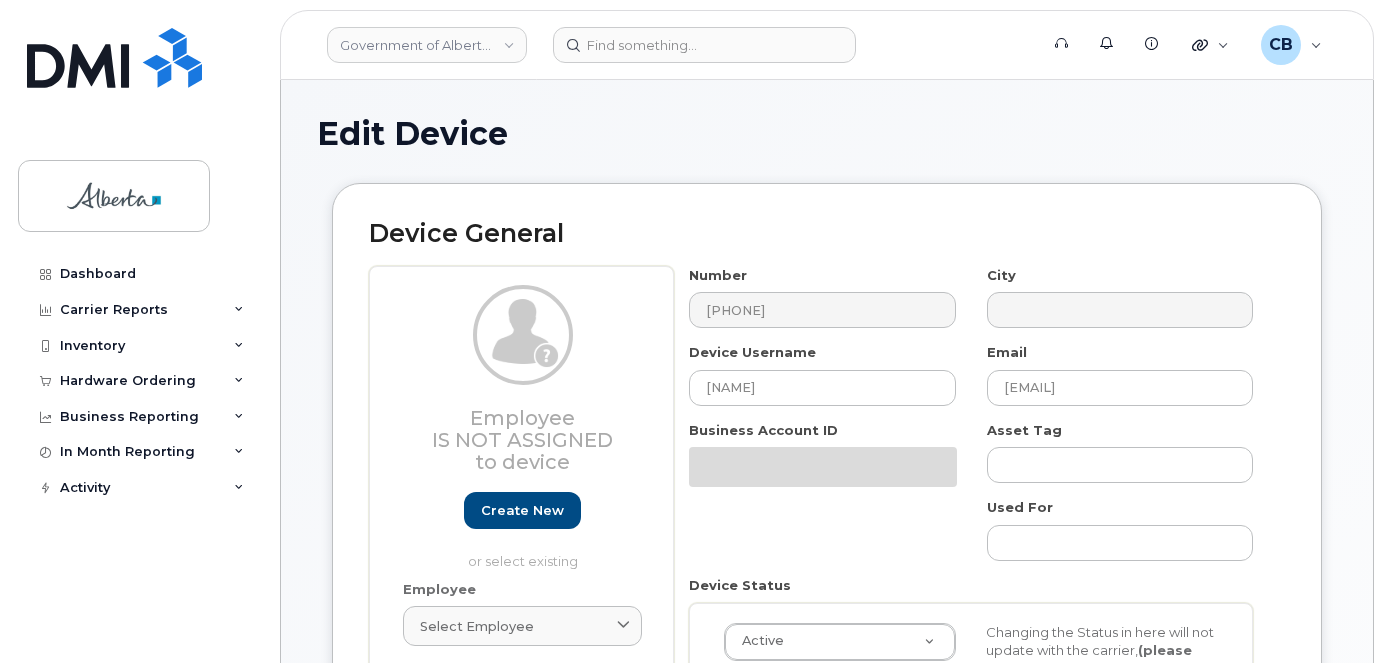 select on "4120337" 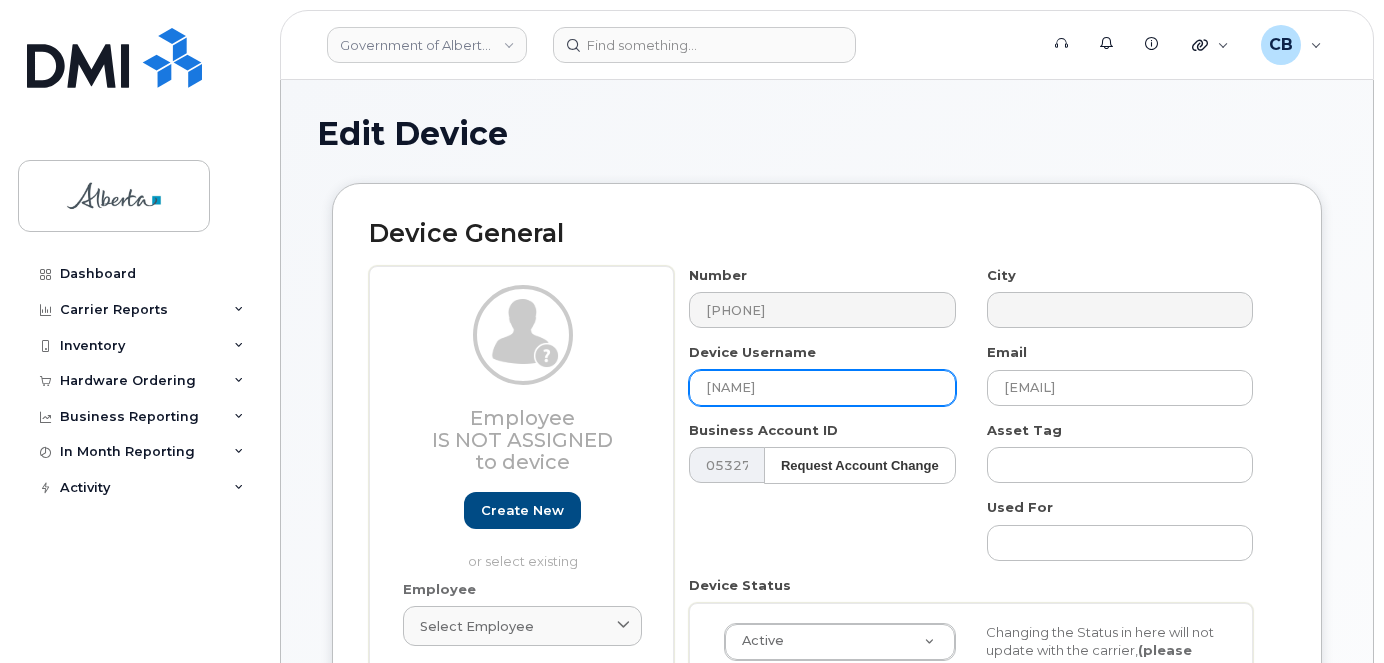 click on "[FIRST] [LAST]" at bounding box center (822, 388) 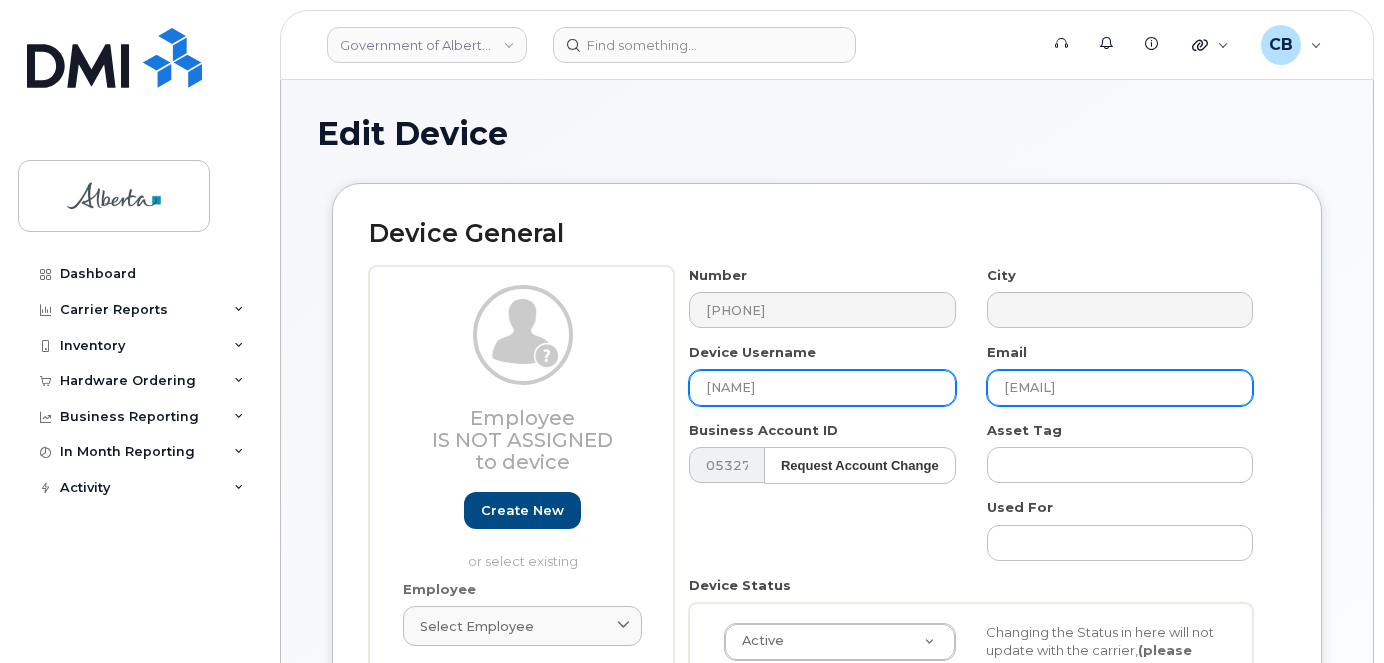 type on "[FIRST] [LAST]" 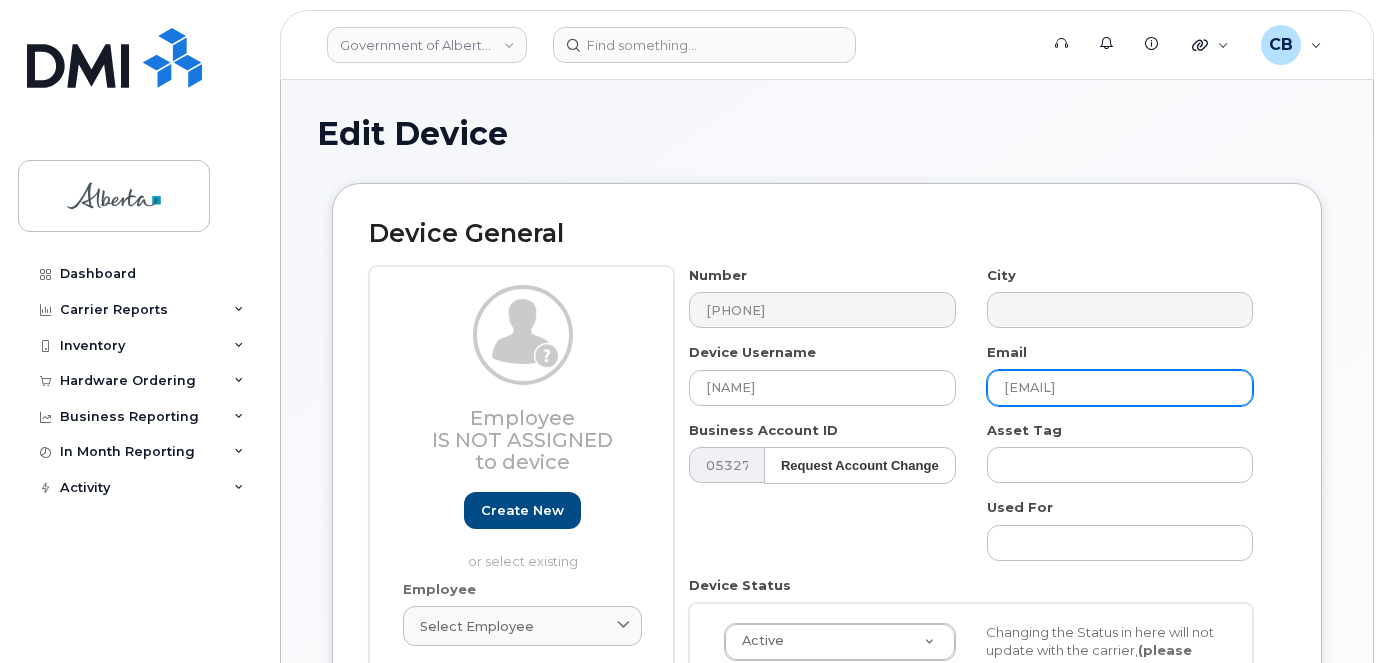 drag, startPoint x: 1120, startPoint y: 386, endPoint x: 997, endPoint y: 391, distance: 123.101585 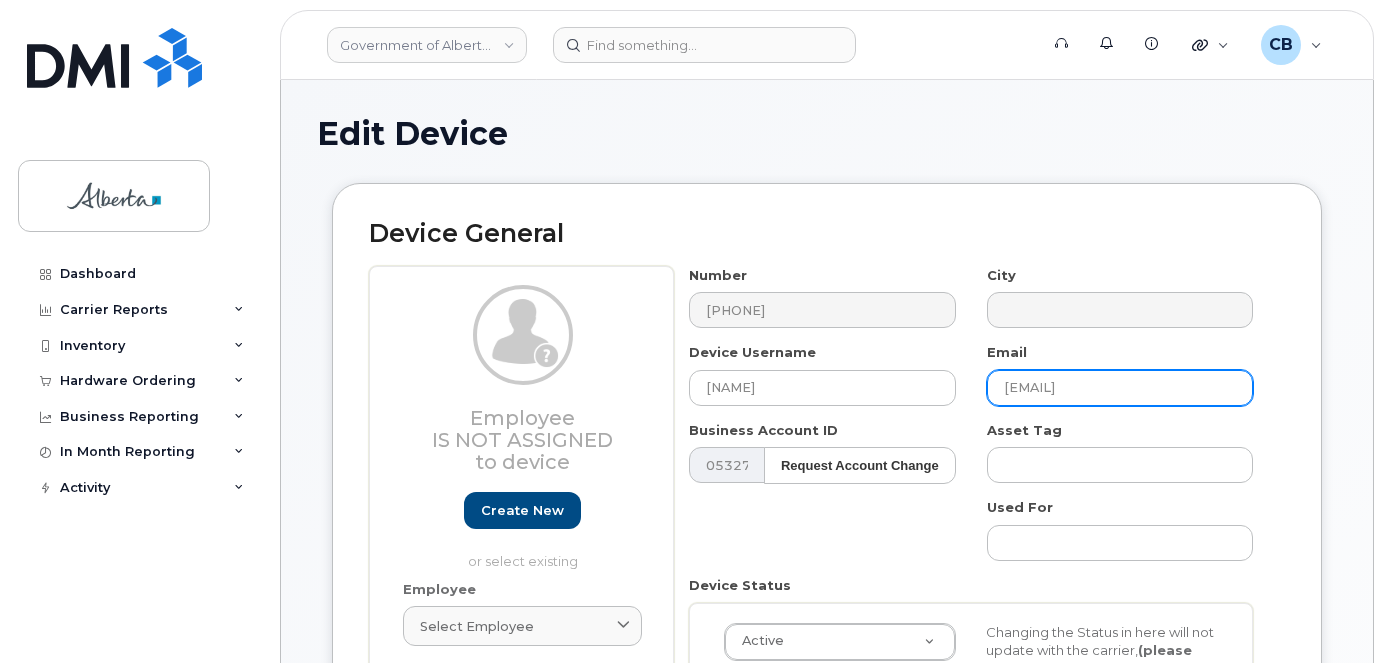 click on "[EMAIL]" at bounding box center (1120, 388) 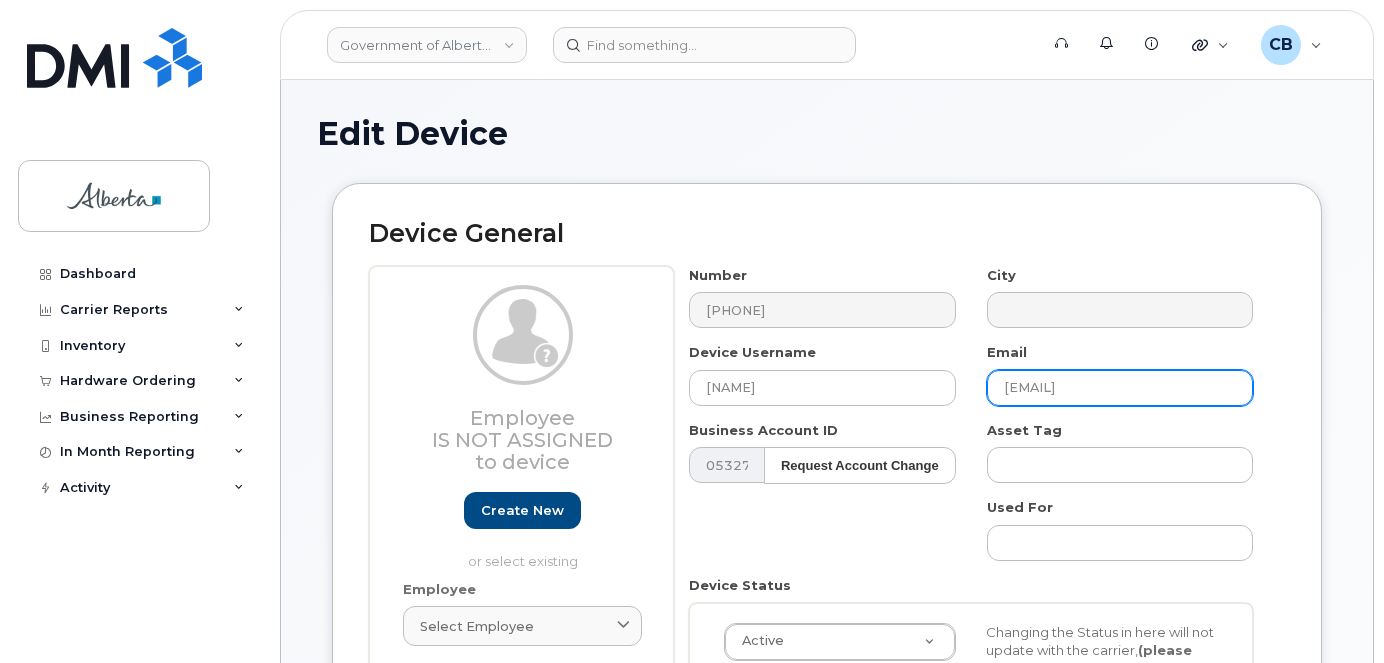 click on "Chrissy Uhlik@gov.ab.ca" at bounding box center (1120, 388) 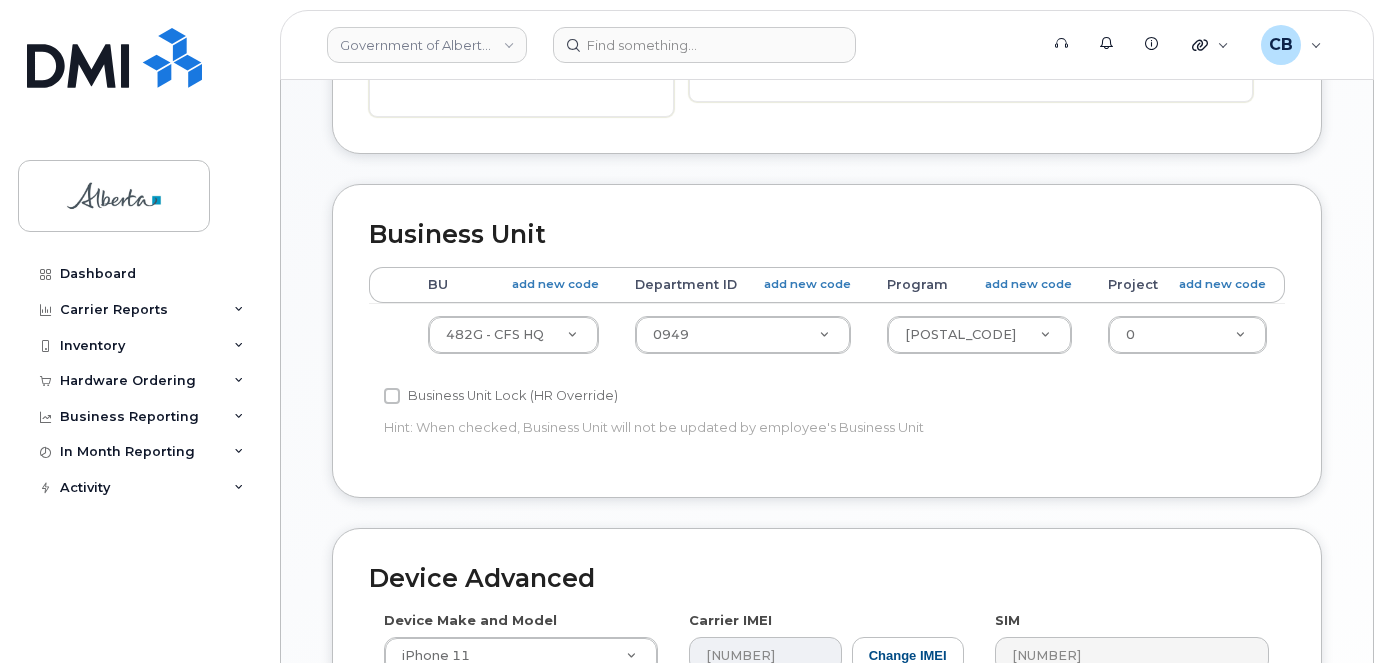 scroll, scrollTop: 694, scrollLeft: 0, axis: vertical 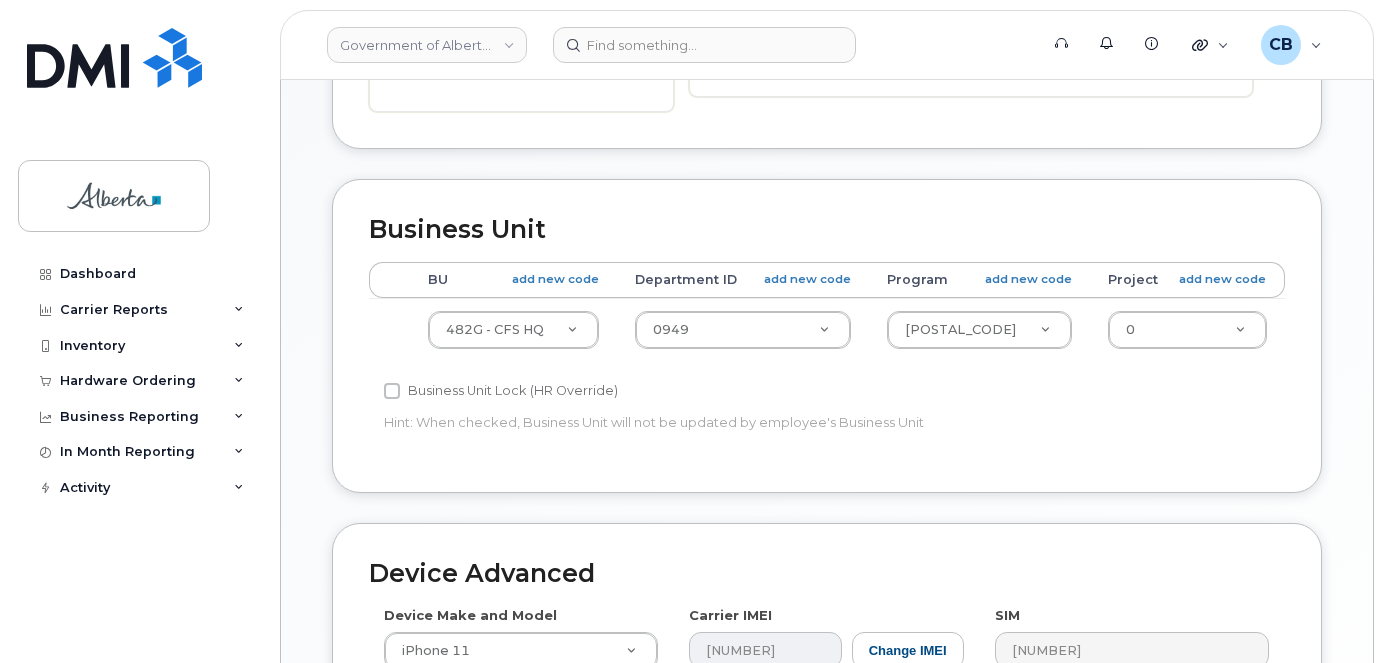 type on "Chrissy.Uhlik@gov.ab.ca" 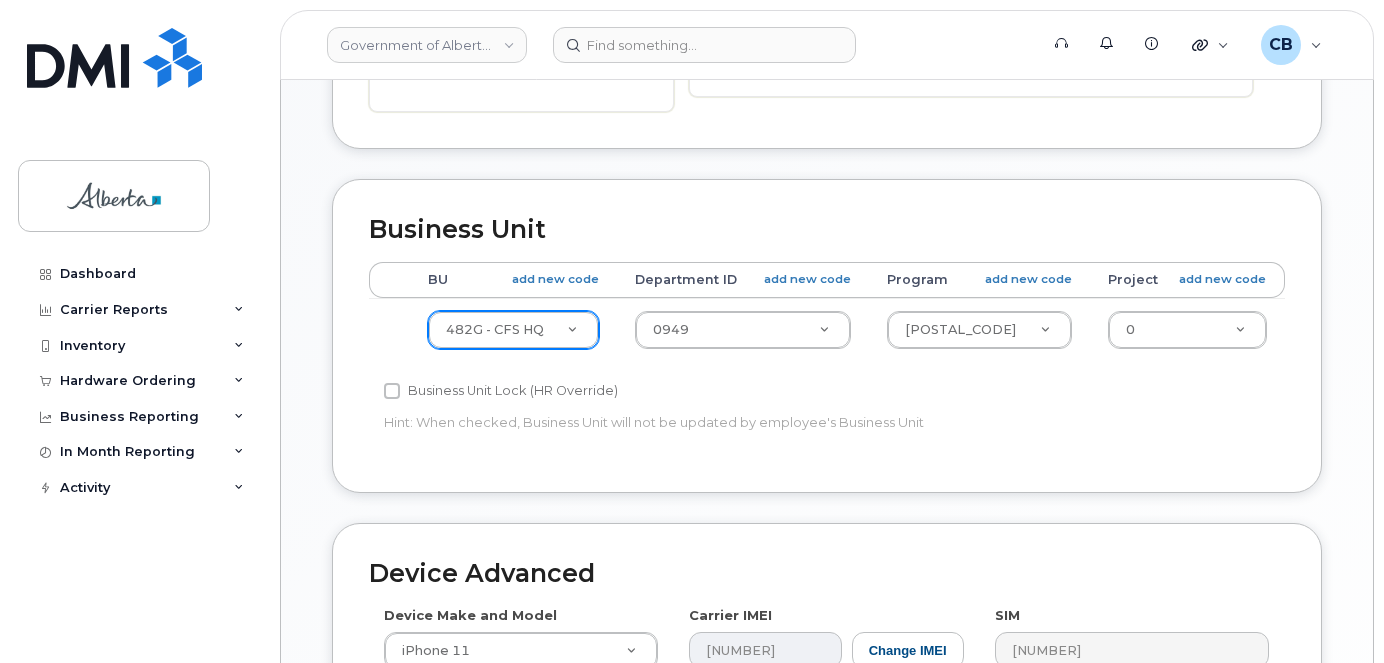 scroll, scrollTop: 874, scrollLeft: 0, axis: vertical 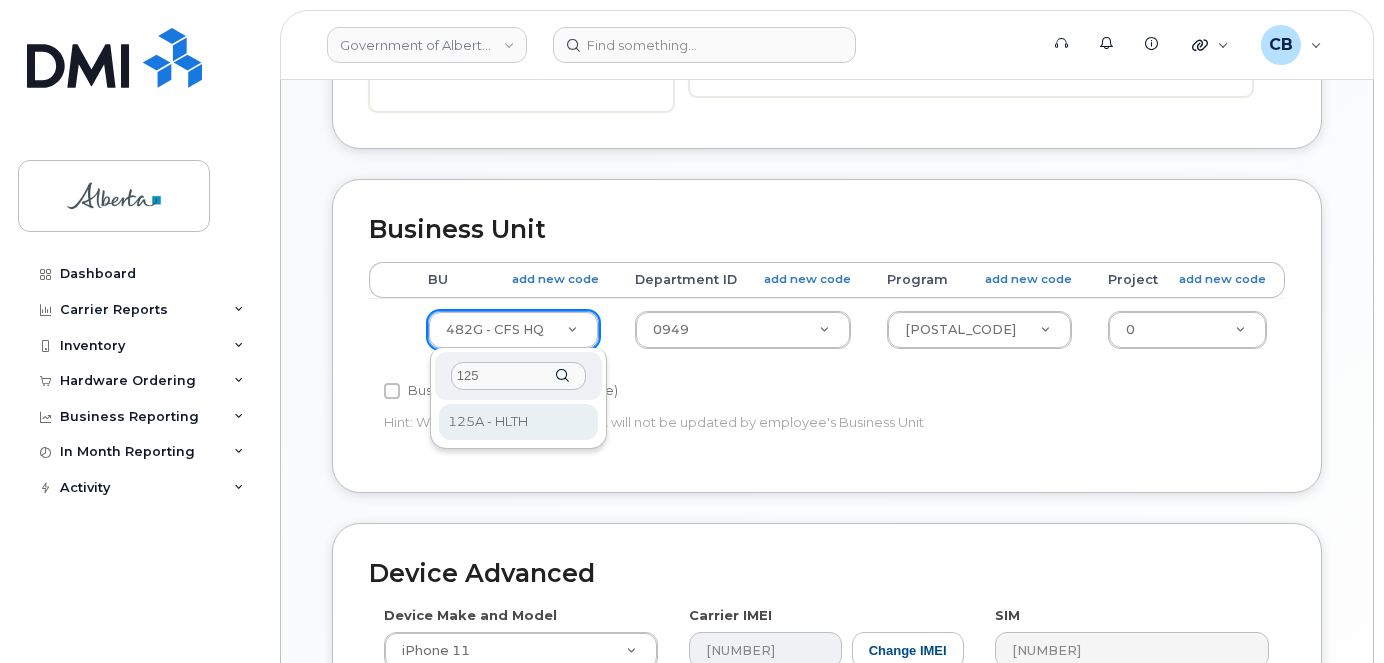 type on "125" 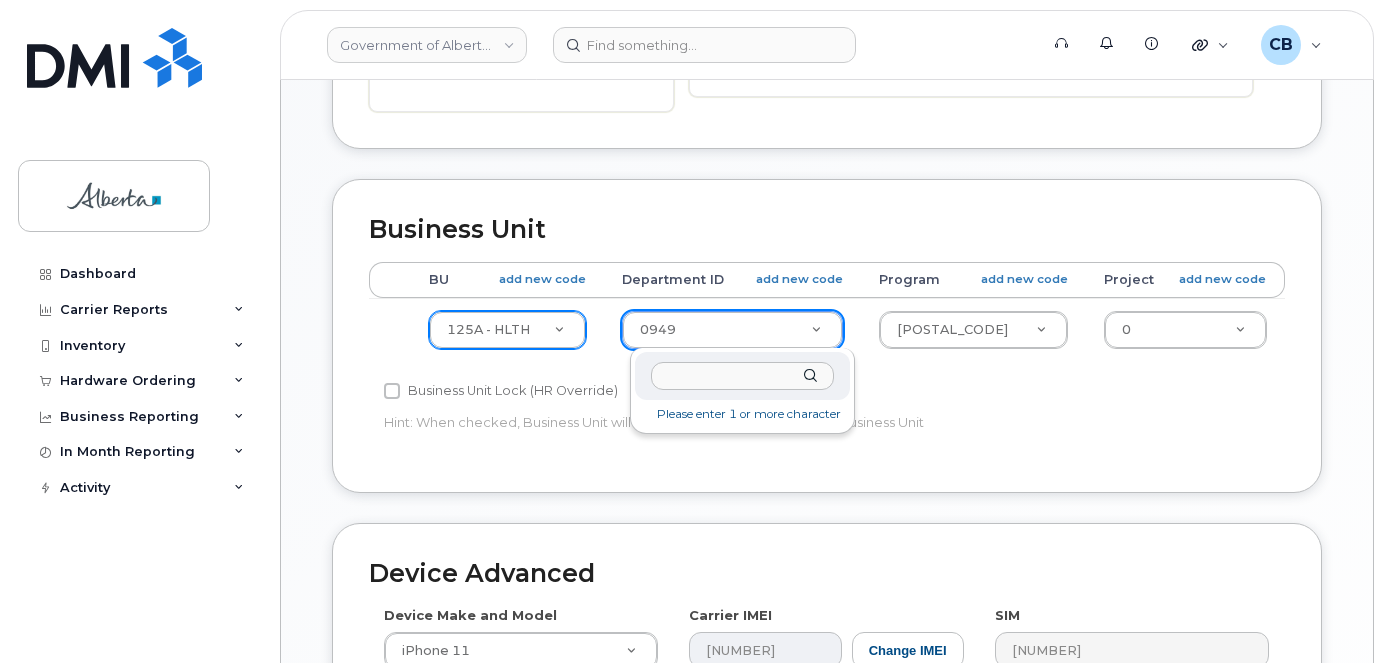 drag, startPoint x: 685, startPoint y: 326, endPoint x: 697, endPoint y: 330, distance: 12.649111 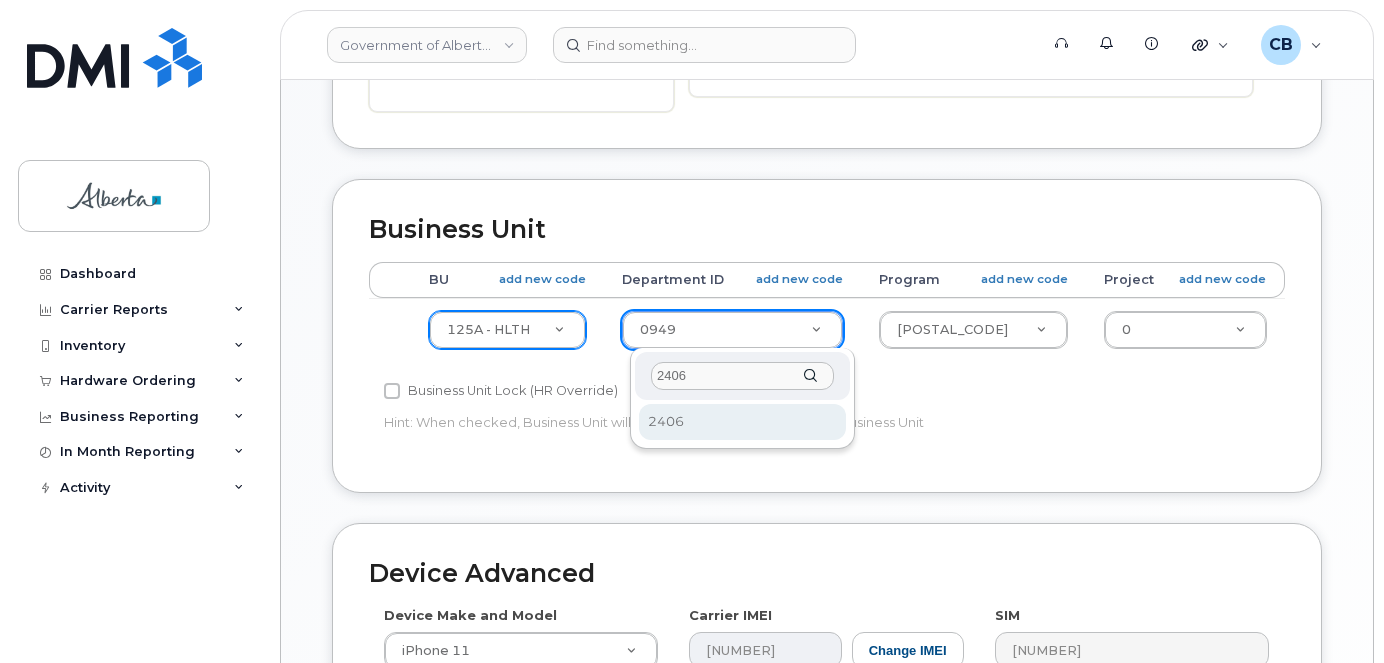 type on "2406" 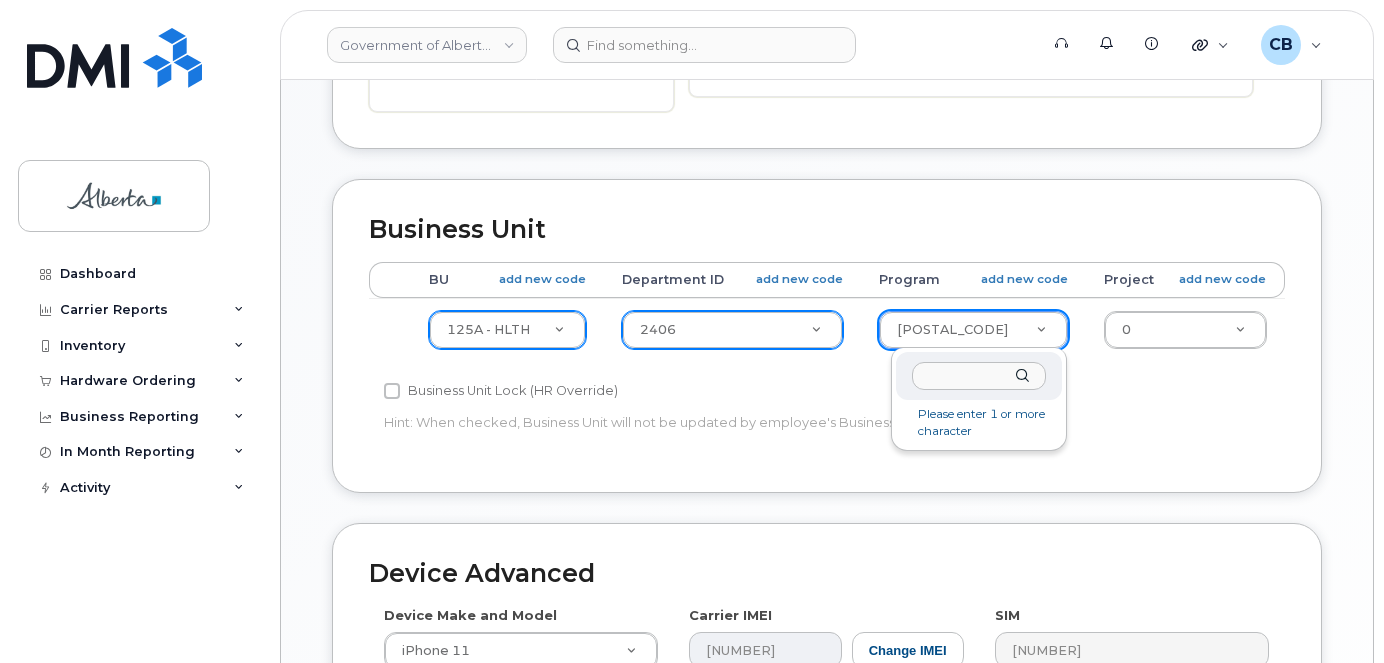 click at bounding box center (978, 376) 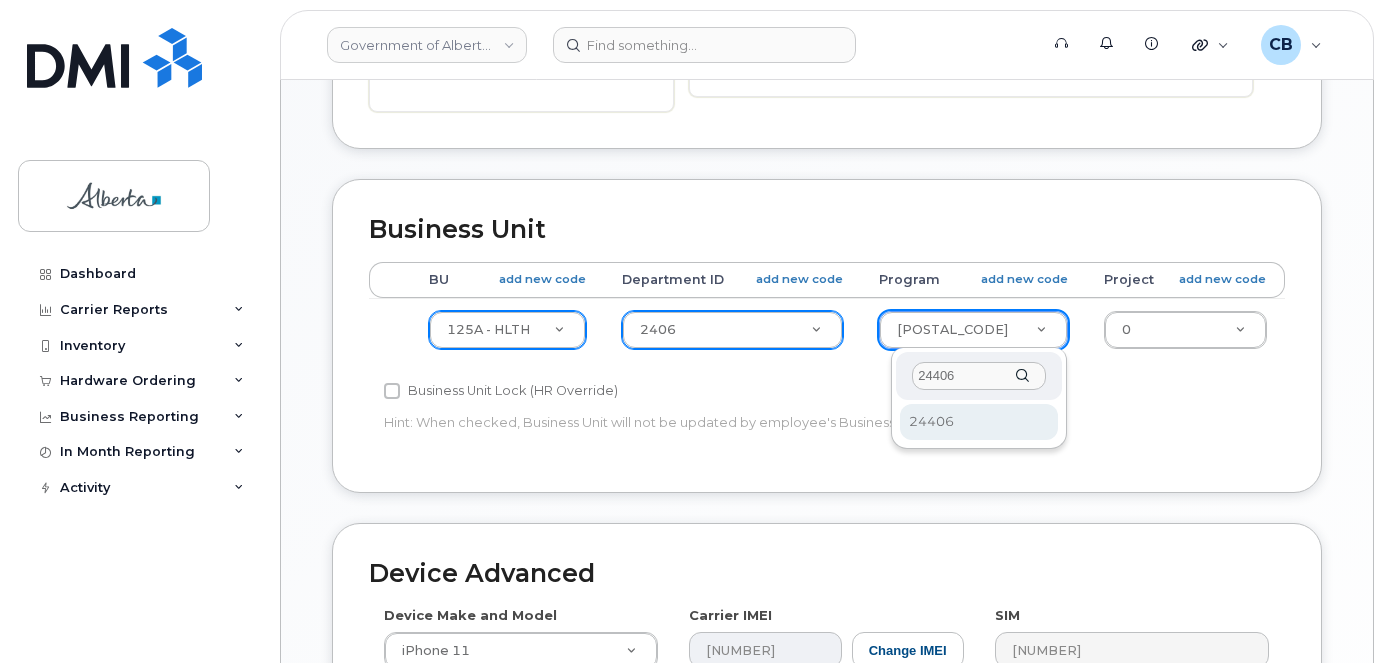 type on "24406" 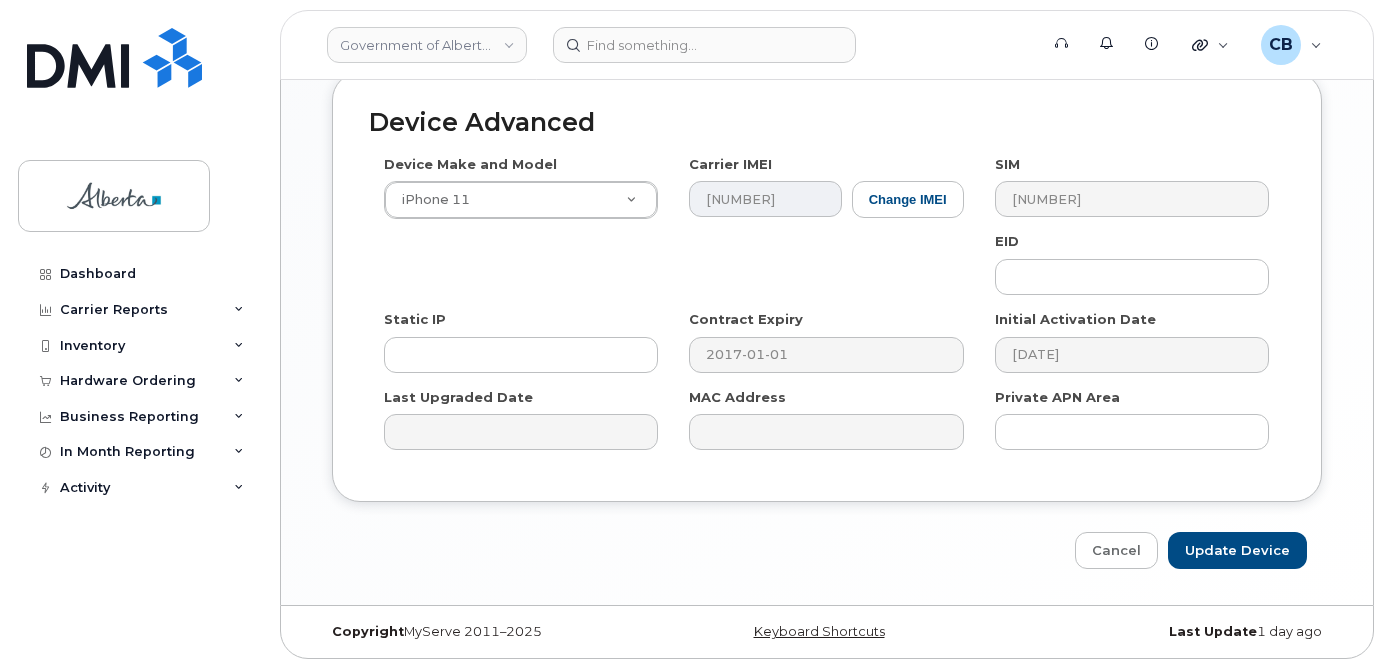 scroll, scrollTop: 1151, scrollLeft: 0, axis: vertical 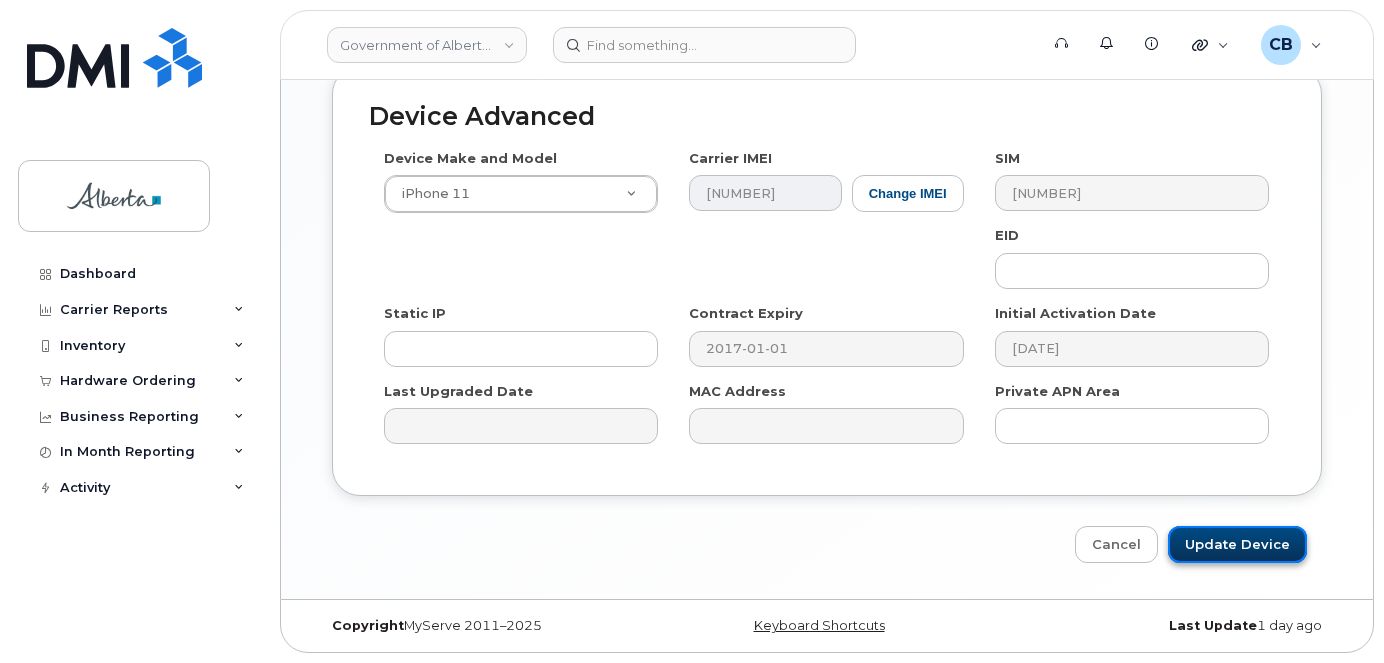 click on "Update Device" at bounding box center (1237, 544) 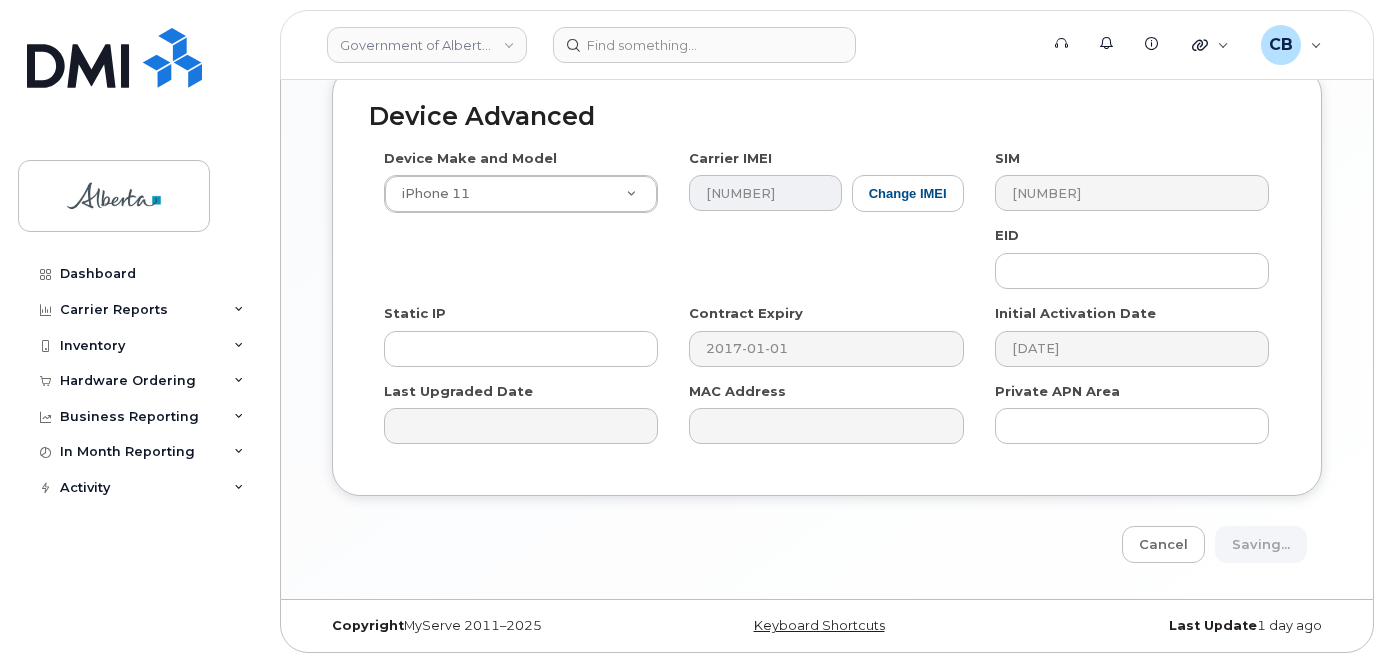 type on "Saving..." 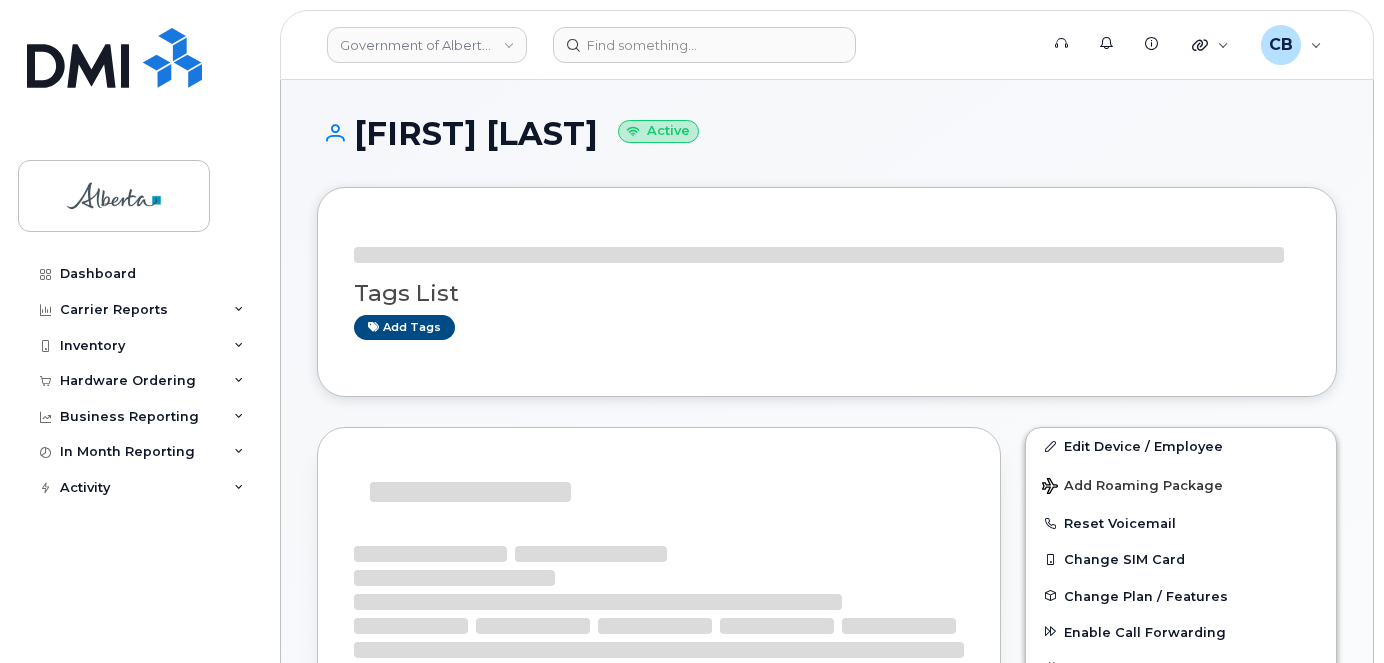 scroll, scrollTop: 0, scrollLeft: 0, axis: both 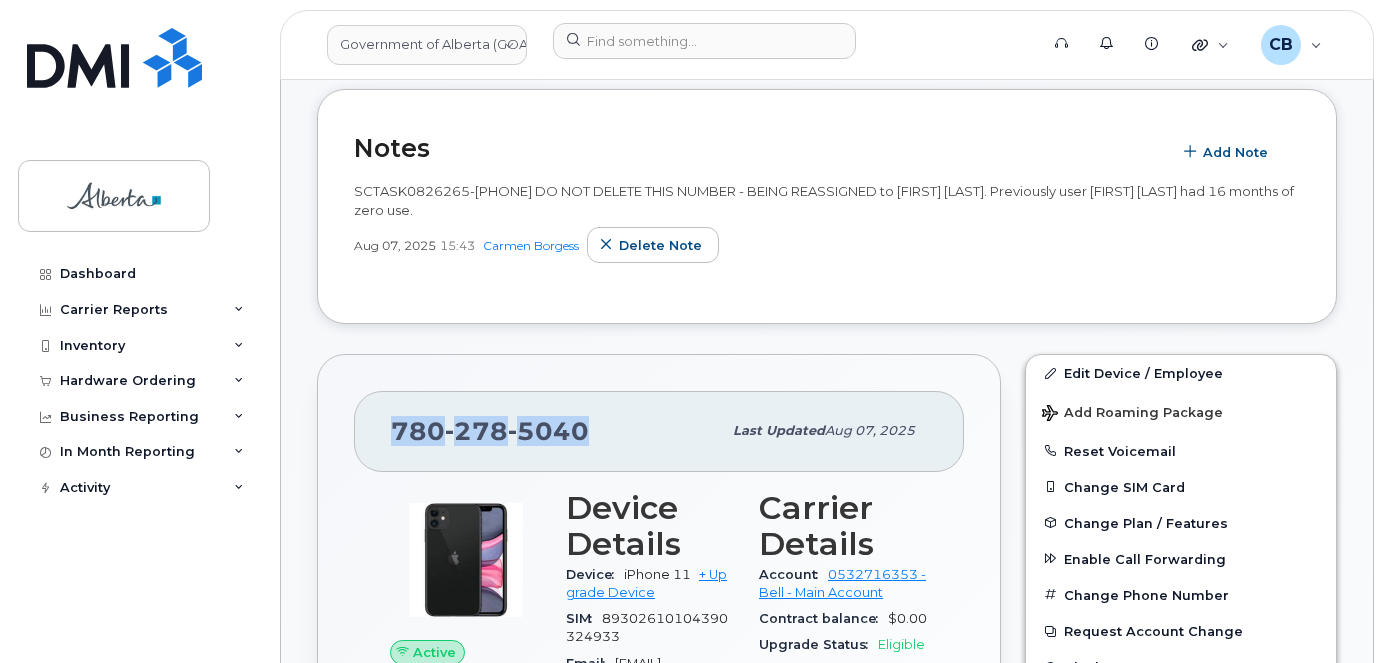 drag, startPoint x: 586, startPoint y: 423, endPoint x: 398, endPoint y: 419, distance: 188.04254 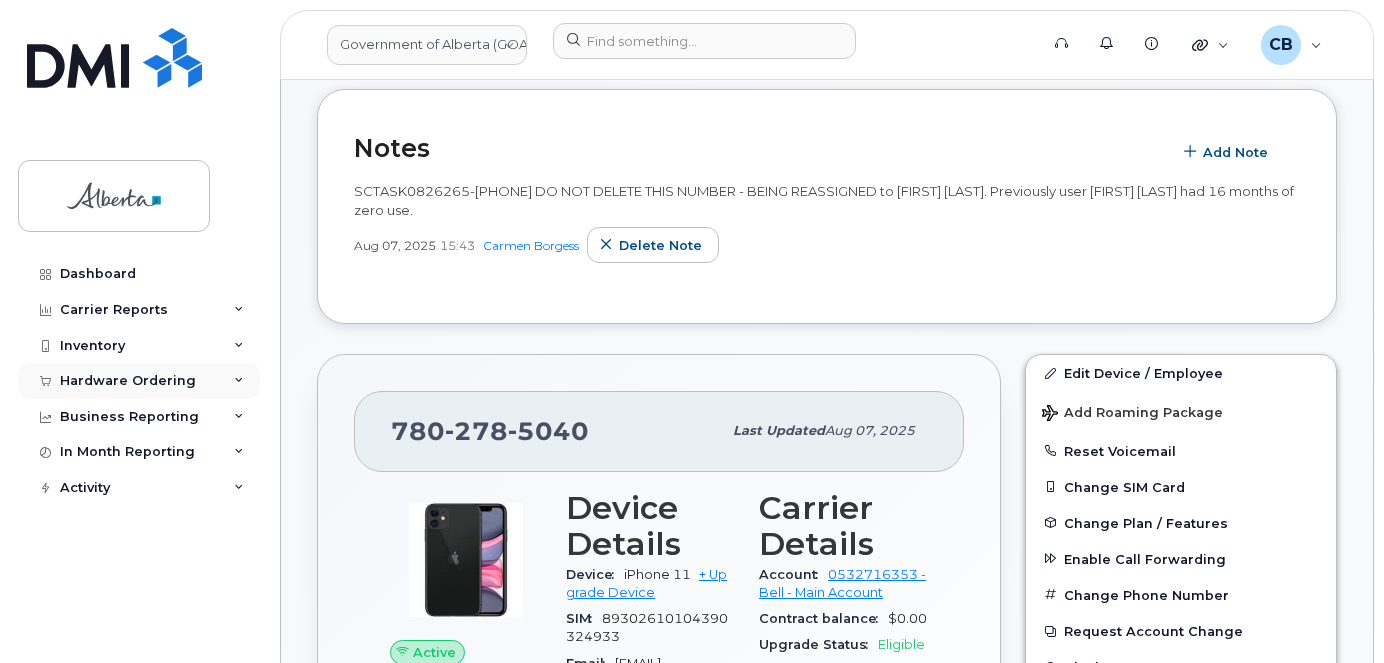 click on "Hardware Ordering" at bounding box center [128, 381] 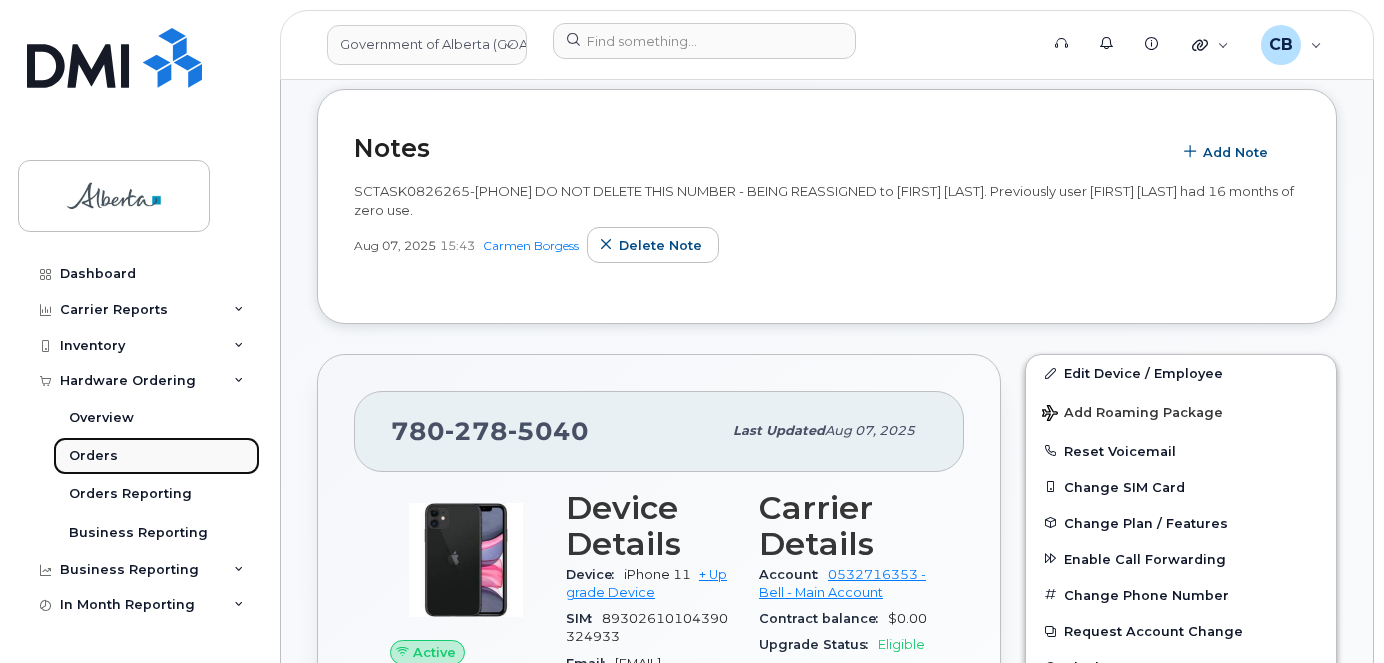 click on "Orders" at bounding box center (93, 456) 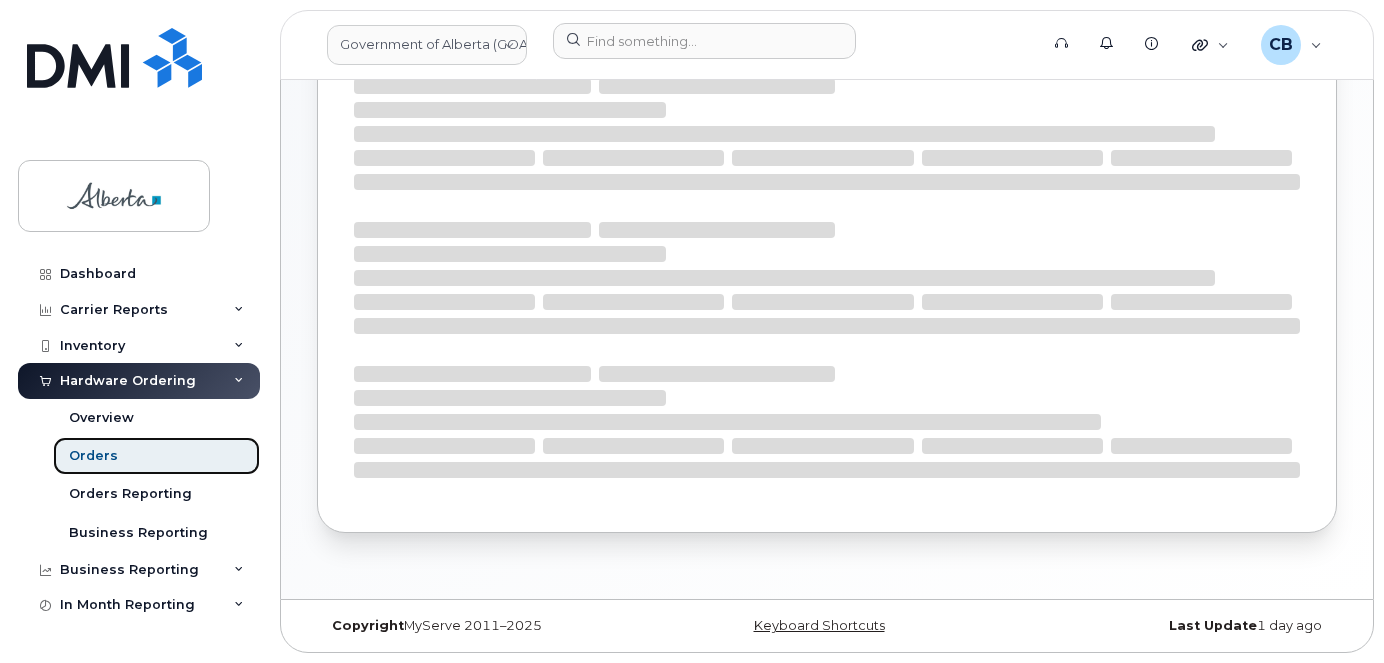 scroll, scrollTop: 0, scrollLeft: 0, axis: both 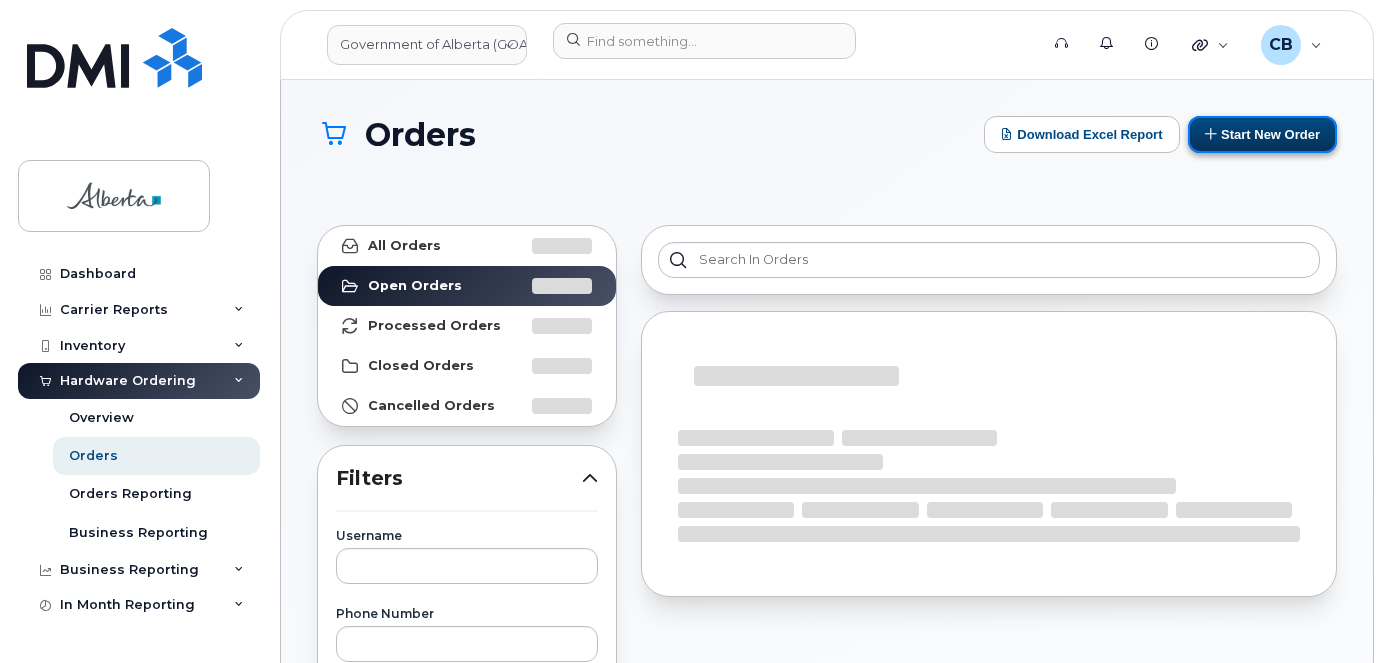 click on "Start New Order" at bounding box center [1262, 134] 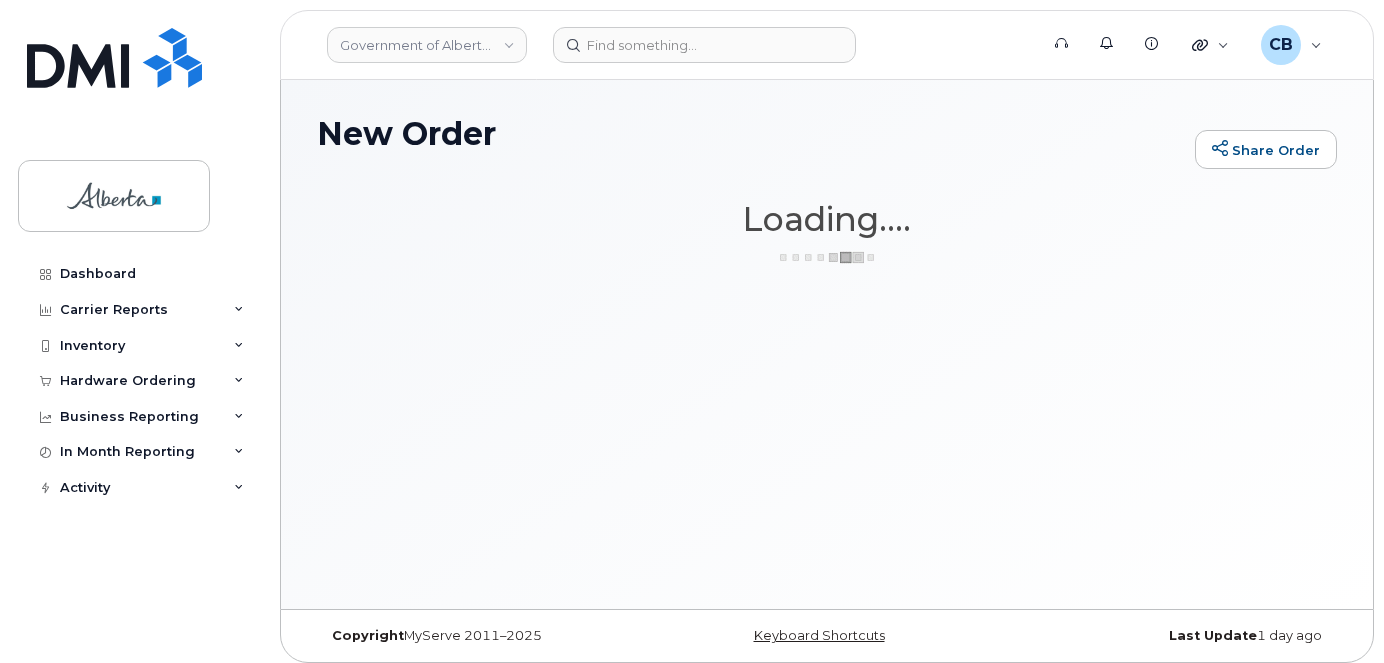 scroll, scrollTop: 0, scrollLeft: 0, axis: both 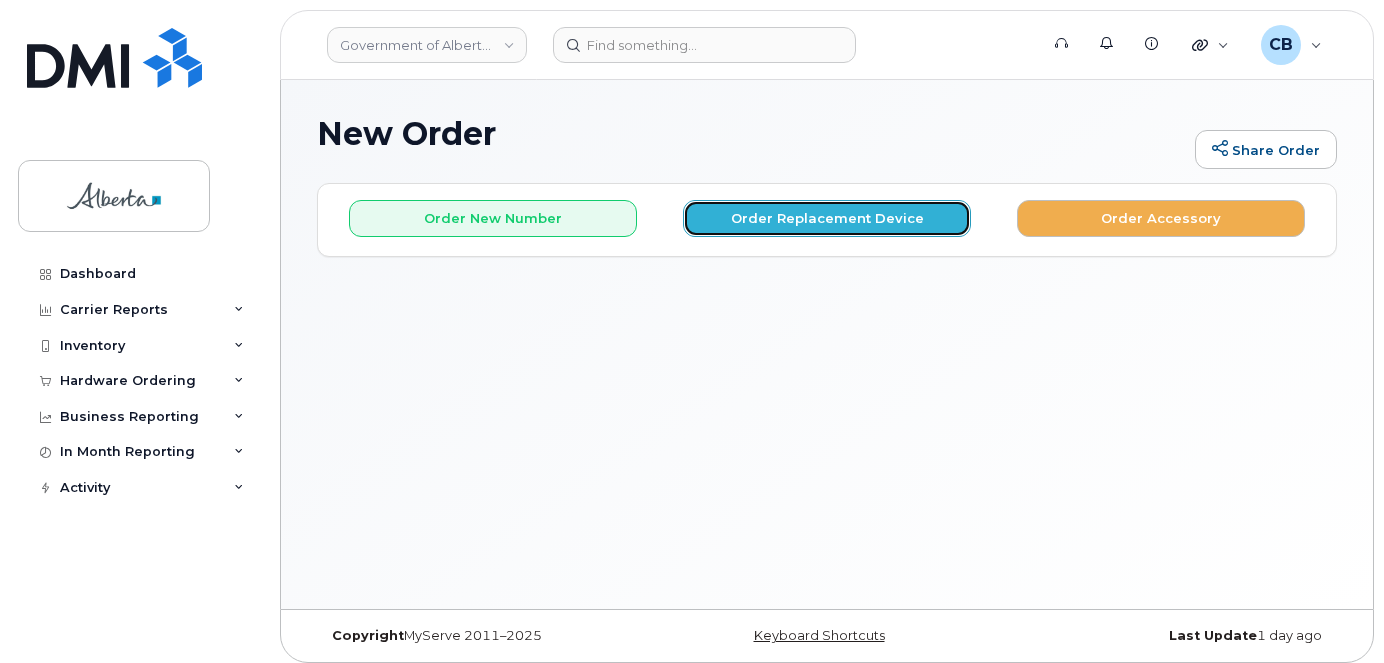 click on "Order Replacement Device" at bounding box center [827, 218] 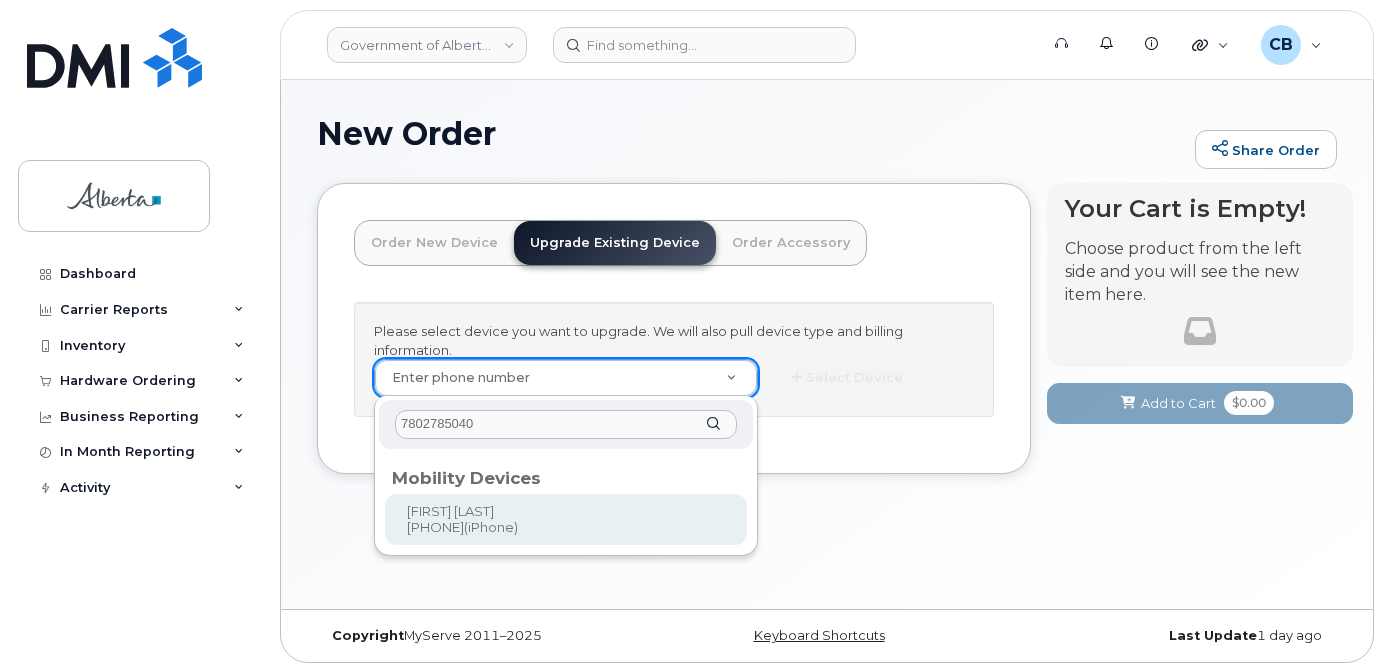 type on "7802785040" 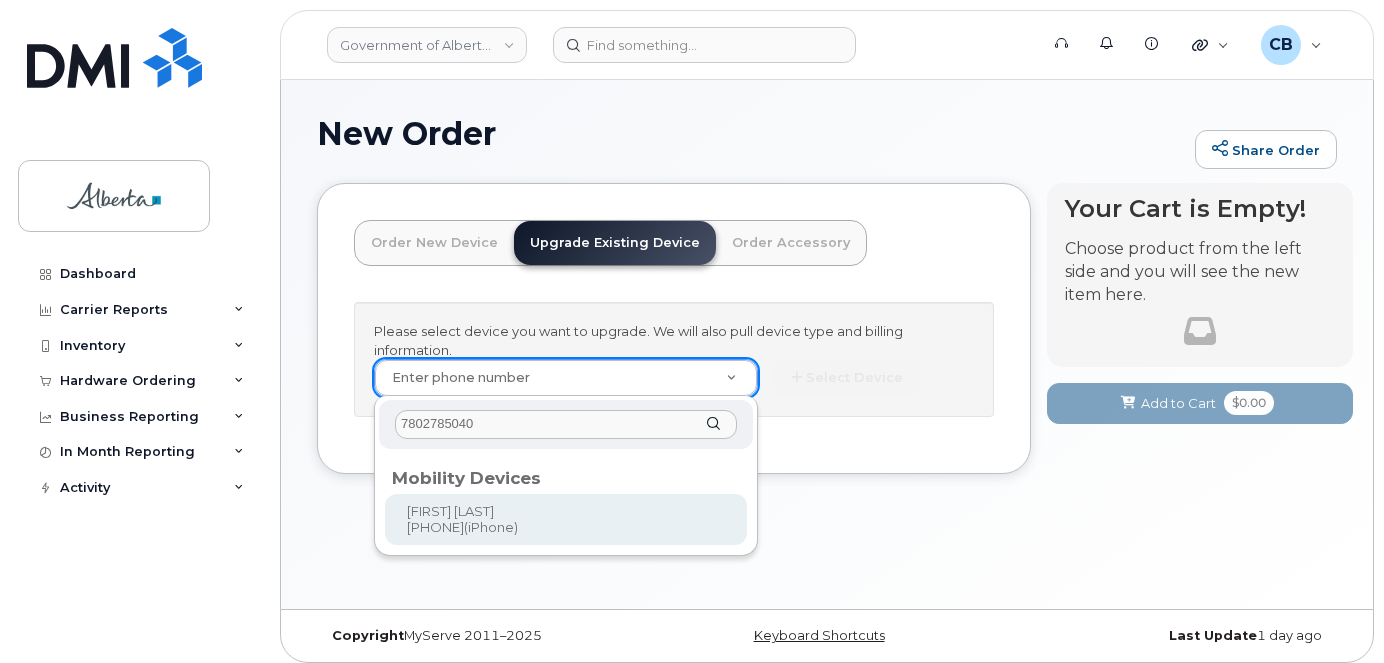 type on "862792" 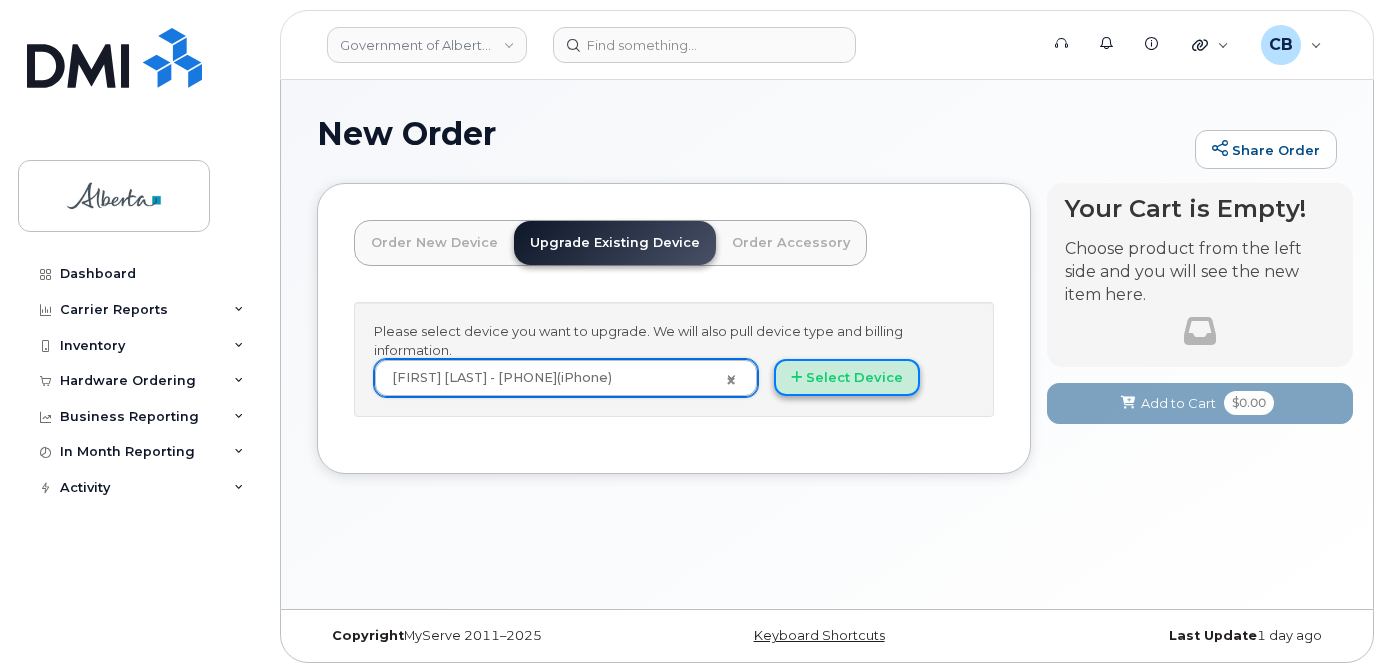 click on "Select Device" at bounding box center [847, 377] 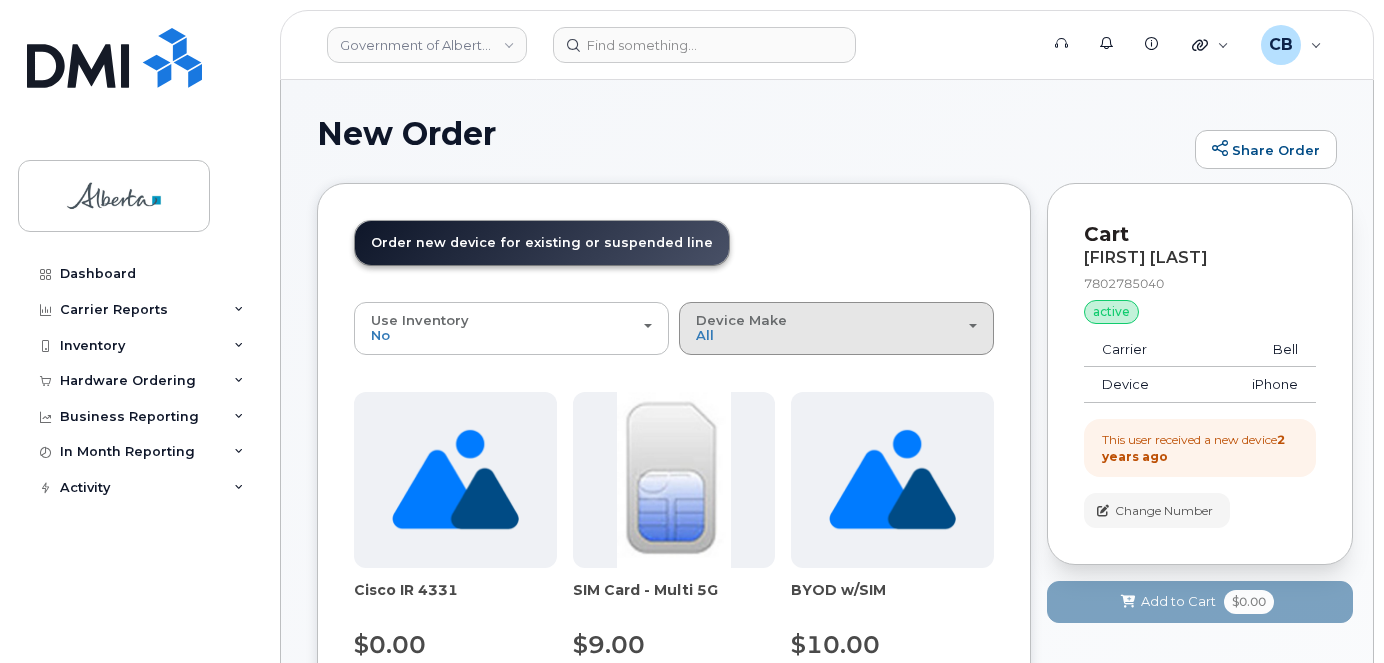 click on "Device Make
All
Aircard
Android
Cell Phone
HUB
iPhone
Modem
Unknown" at bounding box center (836, 328) 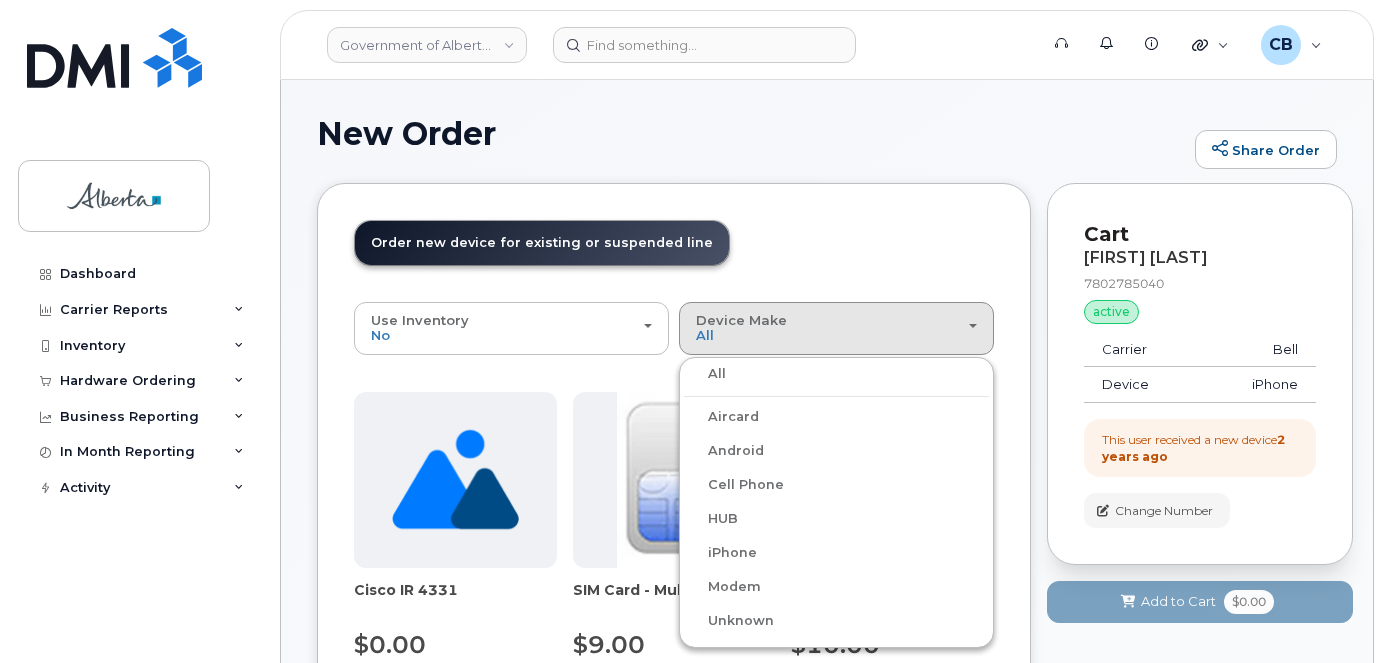 click on "Android" at bounding box center (724, 451) 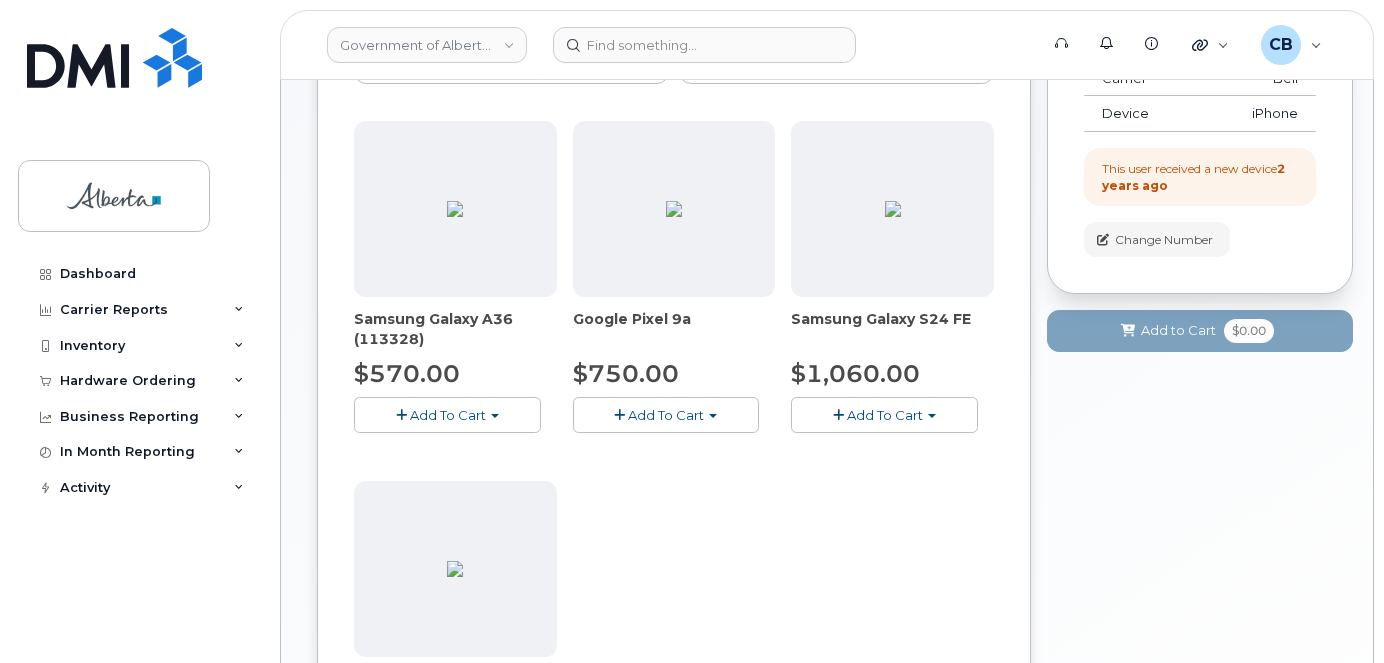 scroll, scrollTop: 300, scrollLeft: 0, axis: vertical 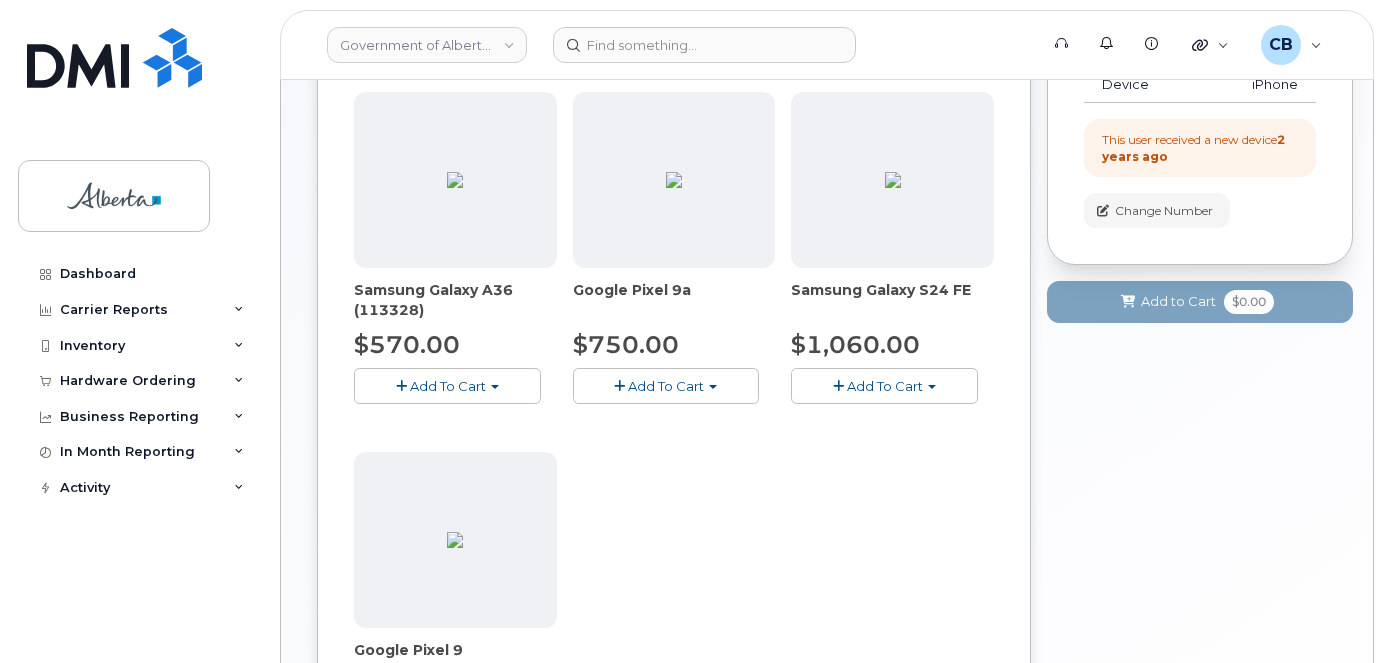 click on "Add To Cart" at bounding box center (666, 385) 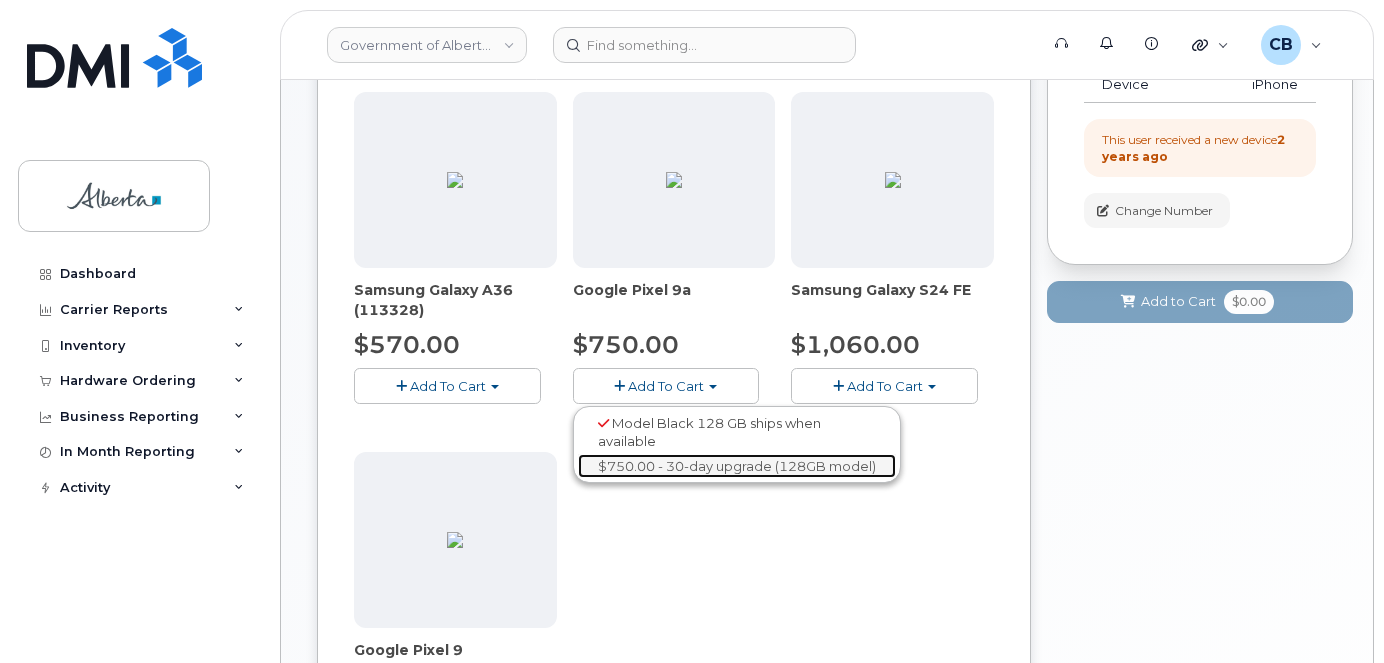 click on "$750.00 - 30-day upgrade (128GB model)" at bounding box center [737, 466] 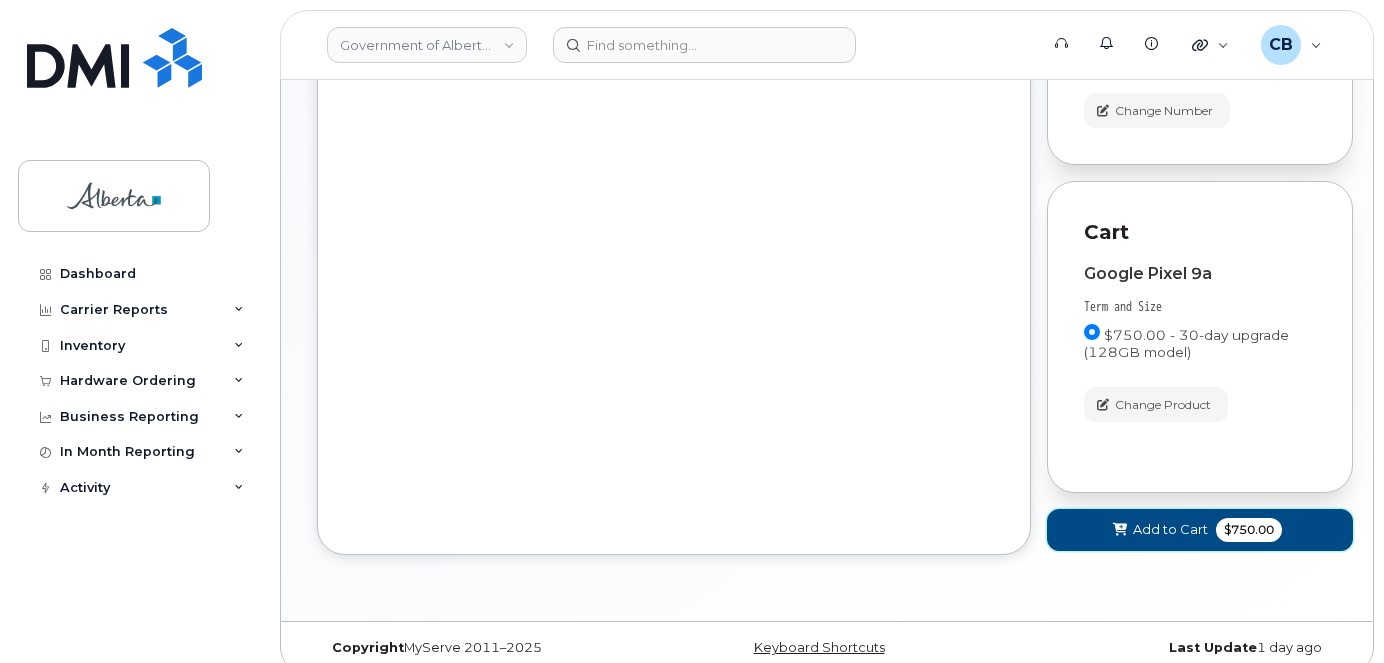 click on "Add to Cart" at bounding box center (1170, 529) 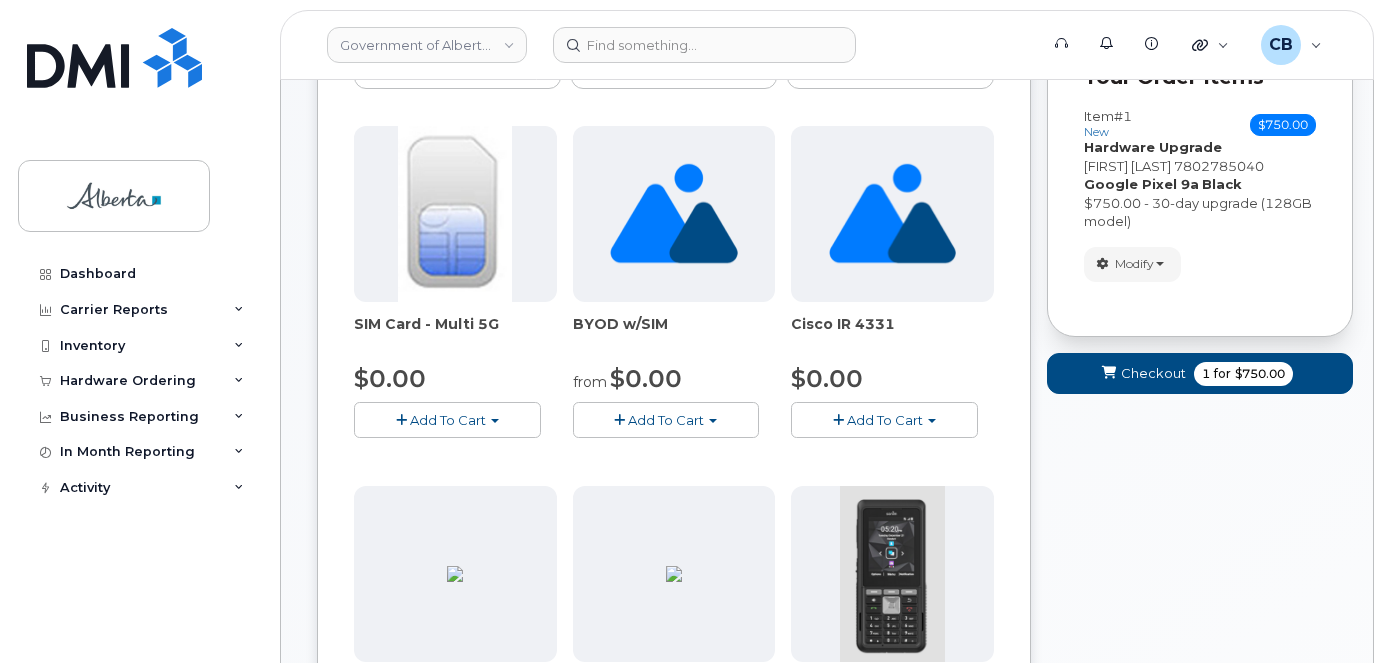 scroll, scrollTop: 144, scrollLeft: 0, axis: vertical 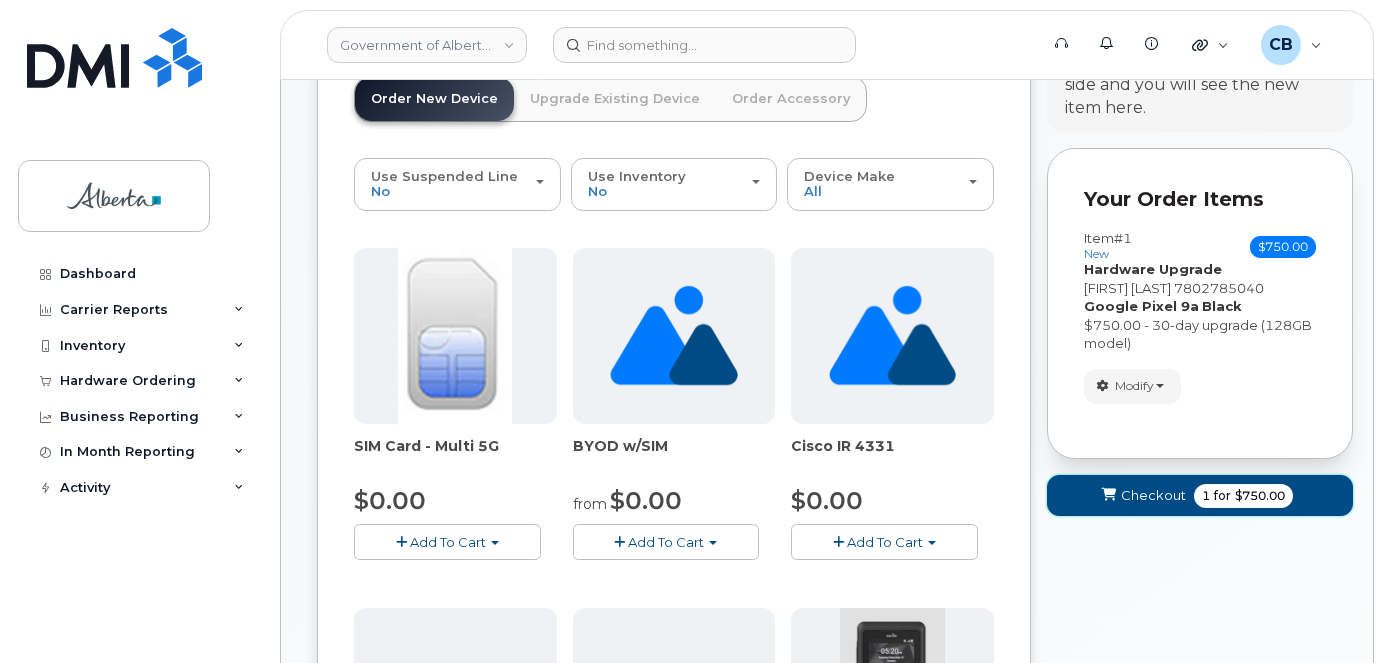 click on "Checkout" at bounding box center [1153, 495] 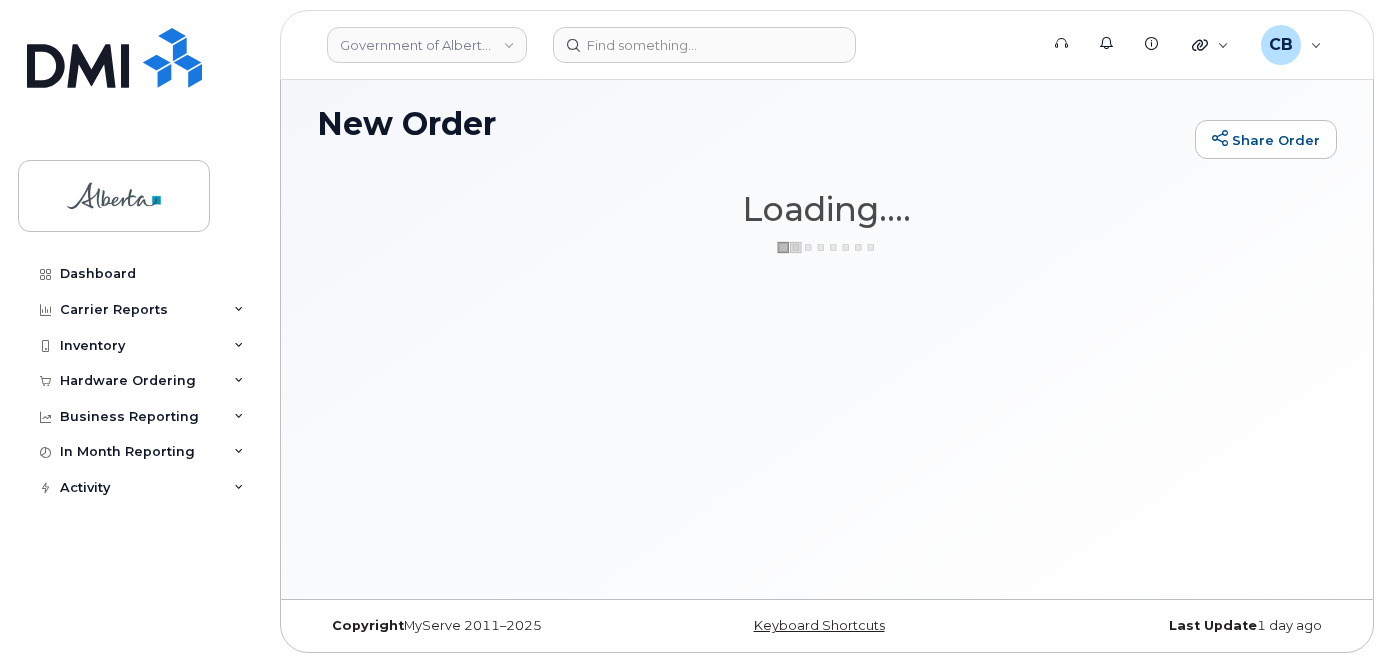 scroll, scrollTop: 10, scrollLeft: 0, axis: vertical 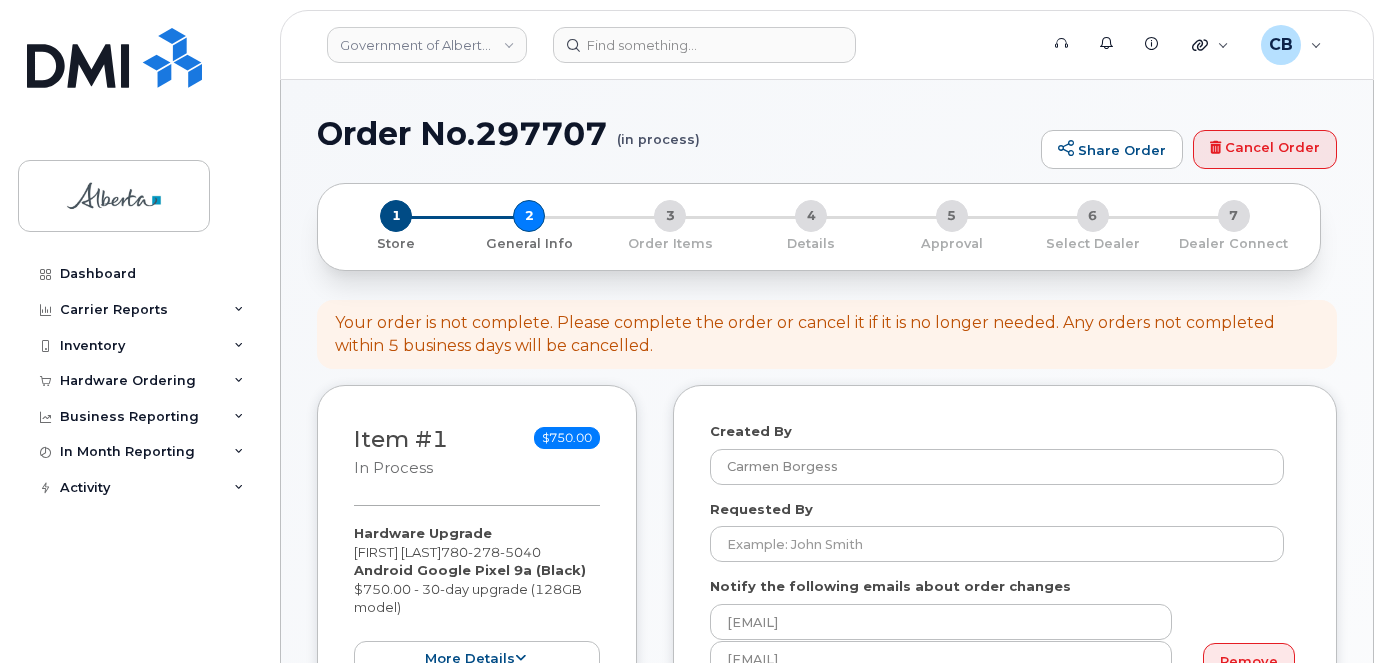 select 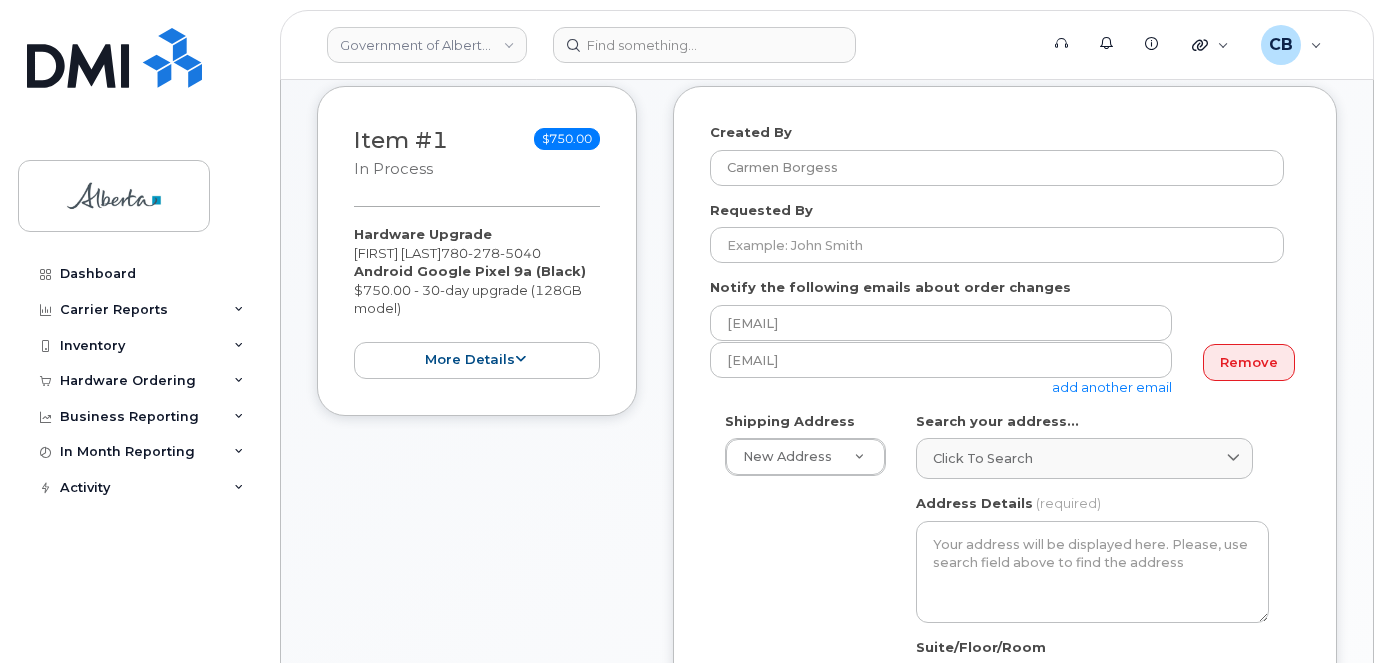 scroll, scrollTop: 300, scrollLeft: 0, axis: vertical 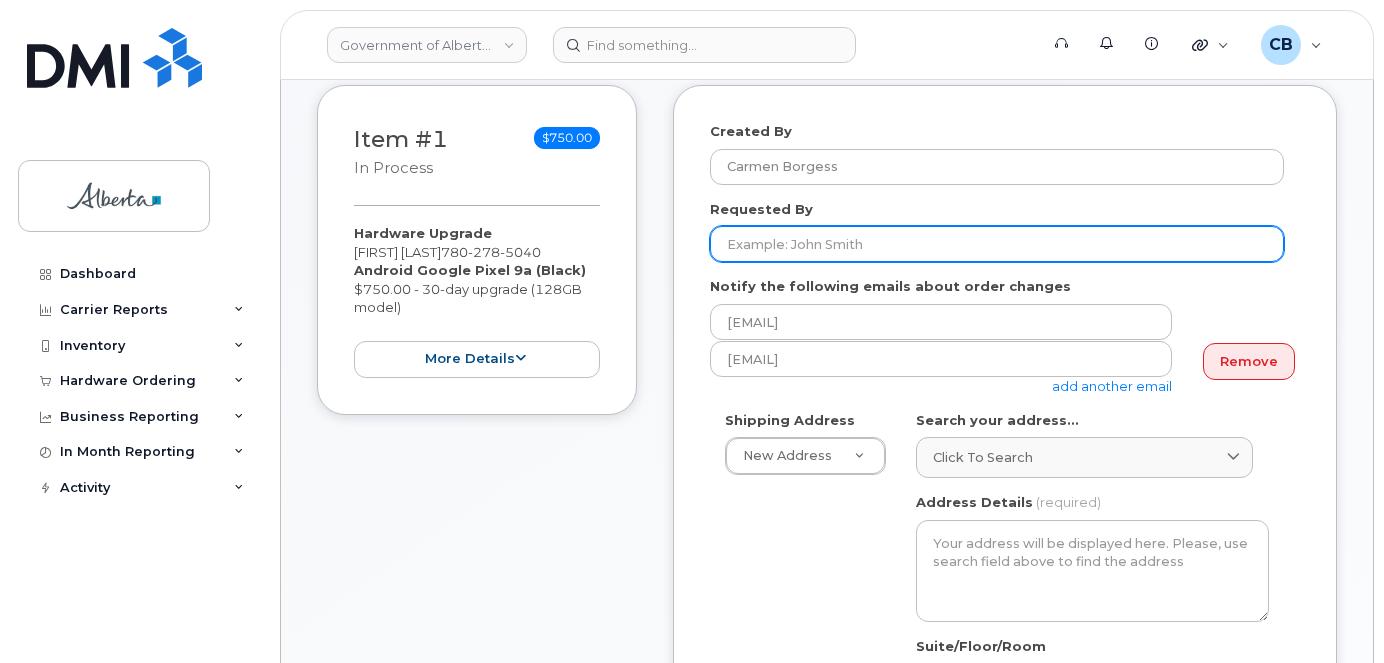 click on "Requested By" at bounding box center [997, 244] 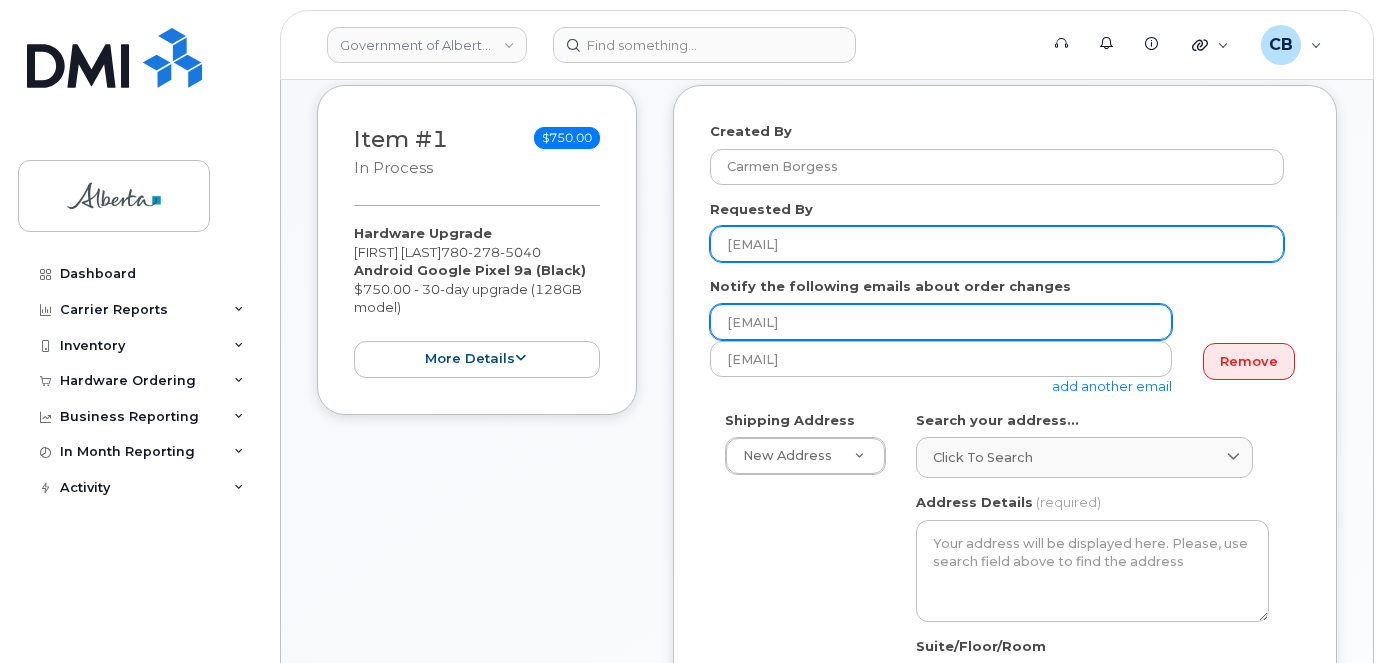 type on "[EMAIL]" 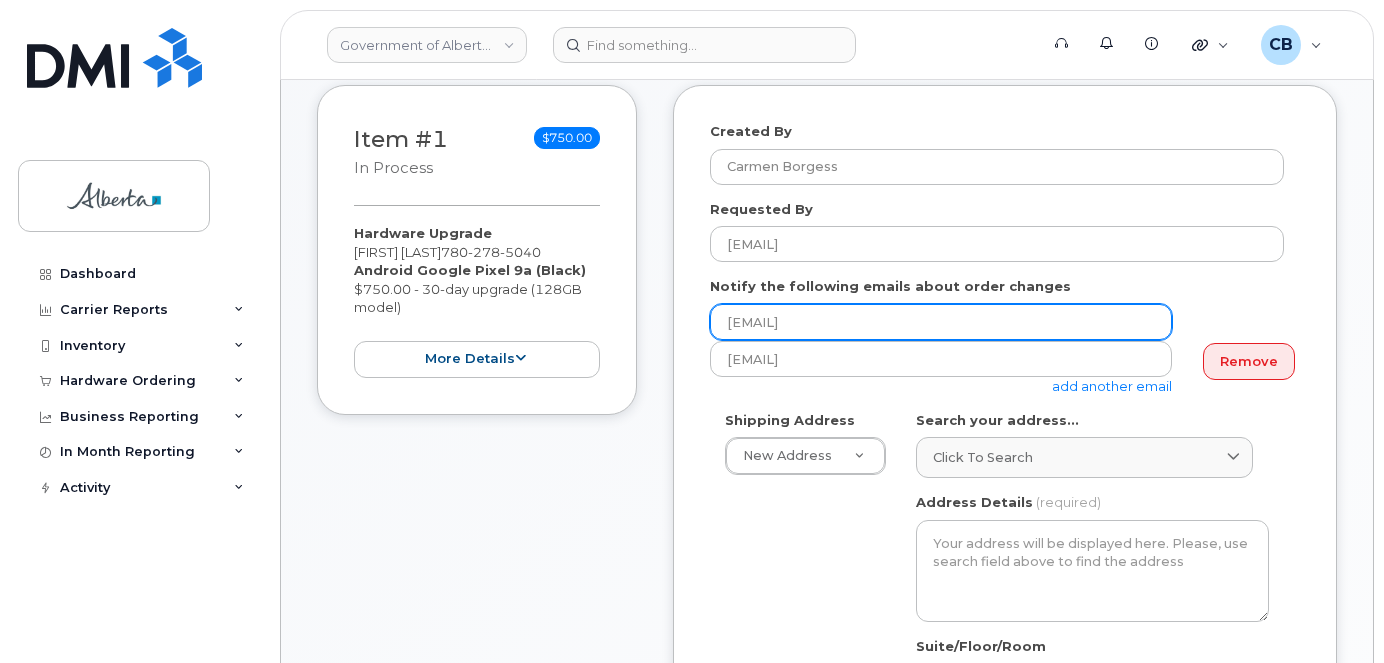 click on "Chrissy.Uhlik@example.com" at bounding box center [941, 322] 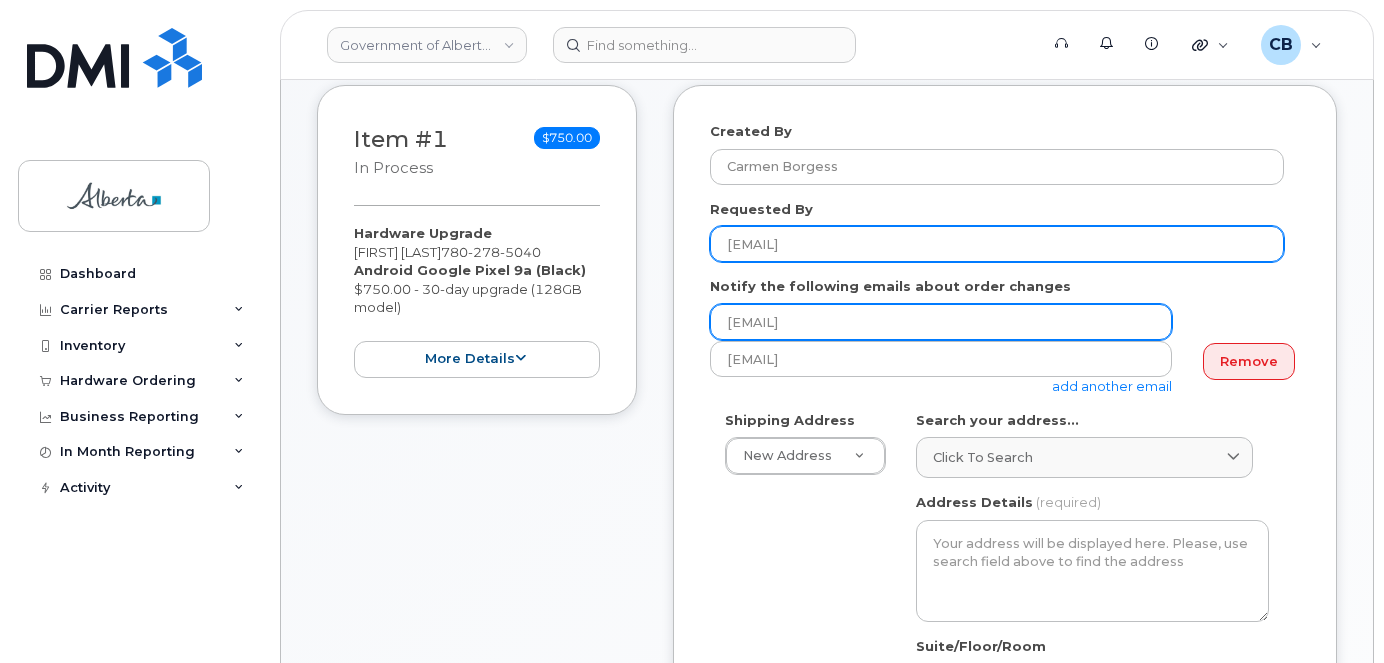 type on "Shamarie.Wilson@gov.ab.ca" 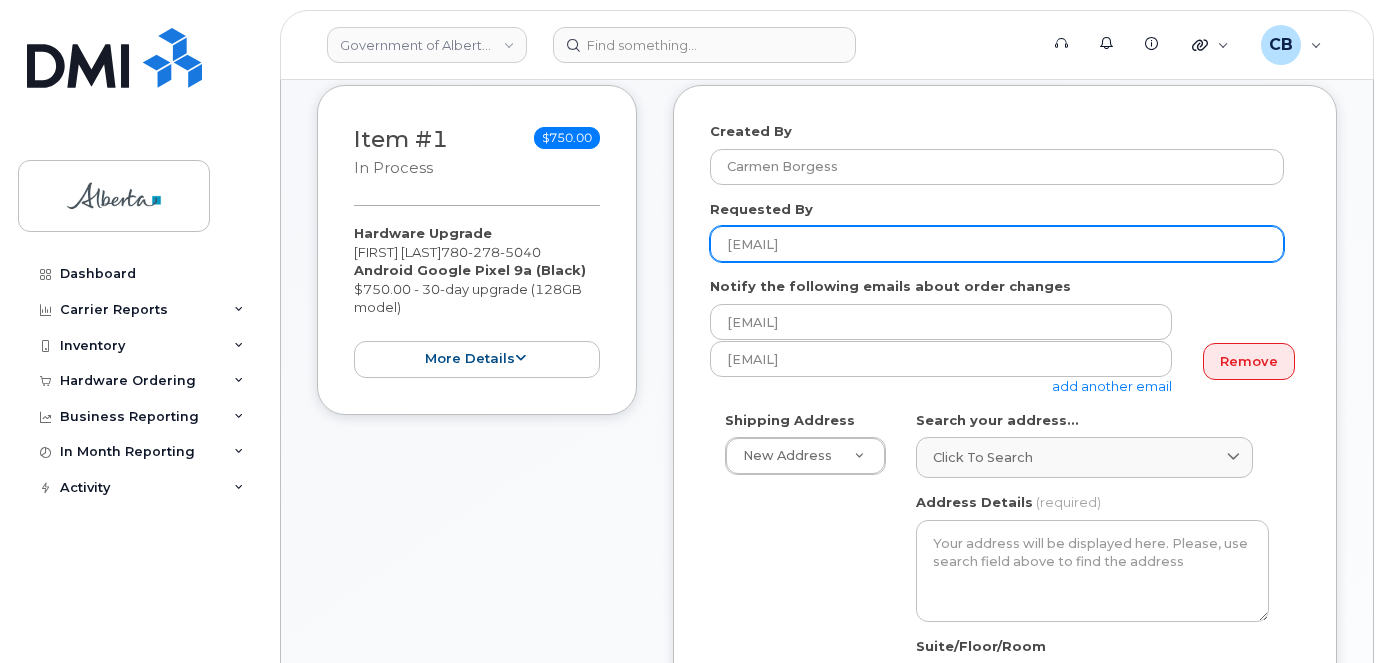 drag, startPoint x: 927, startPoint y: 239, endPoint x: 841, endPoint y: 243, distance: 86.09297 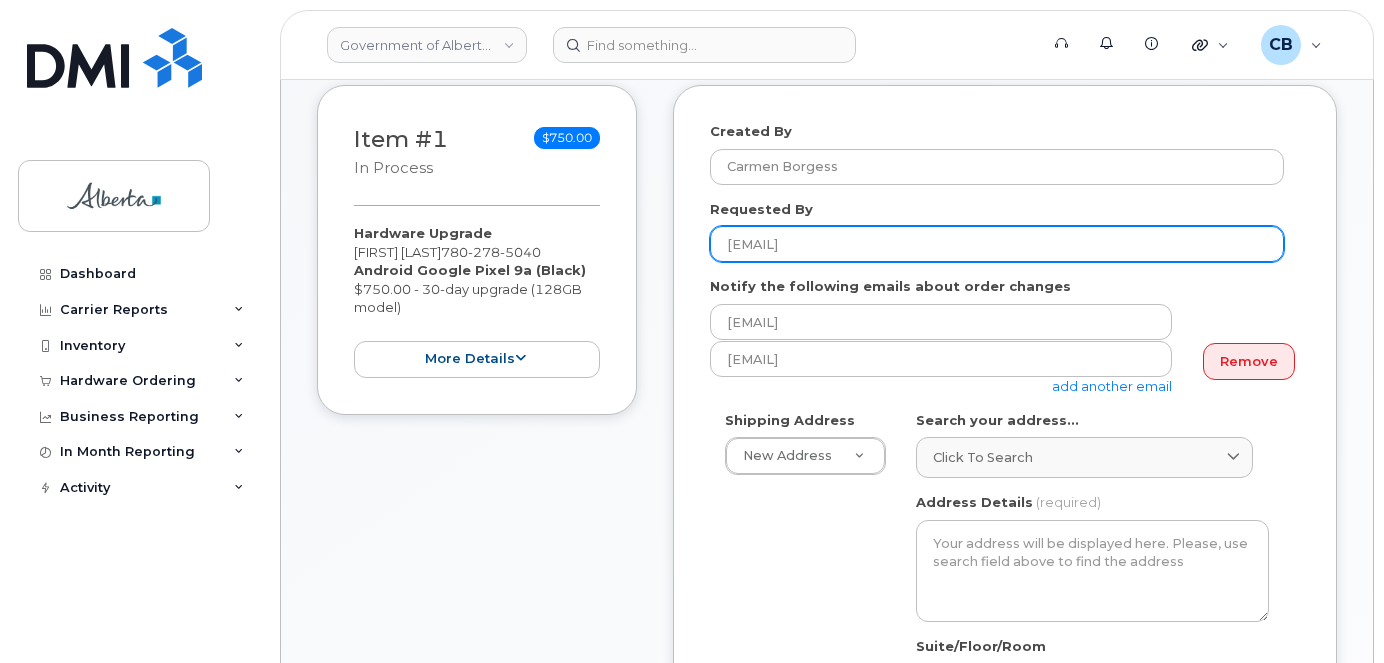click on "Shamarie.Wilson@gov.ab.ca" at bounding box center [997, 244] 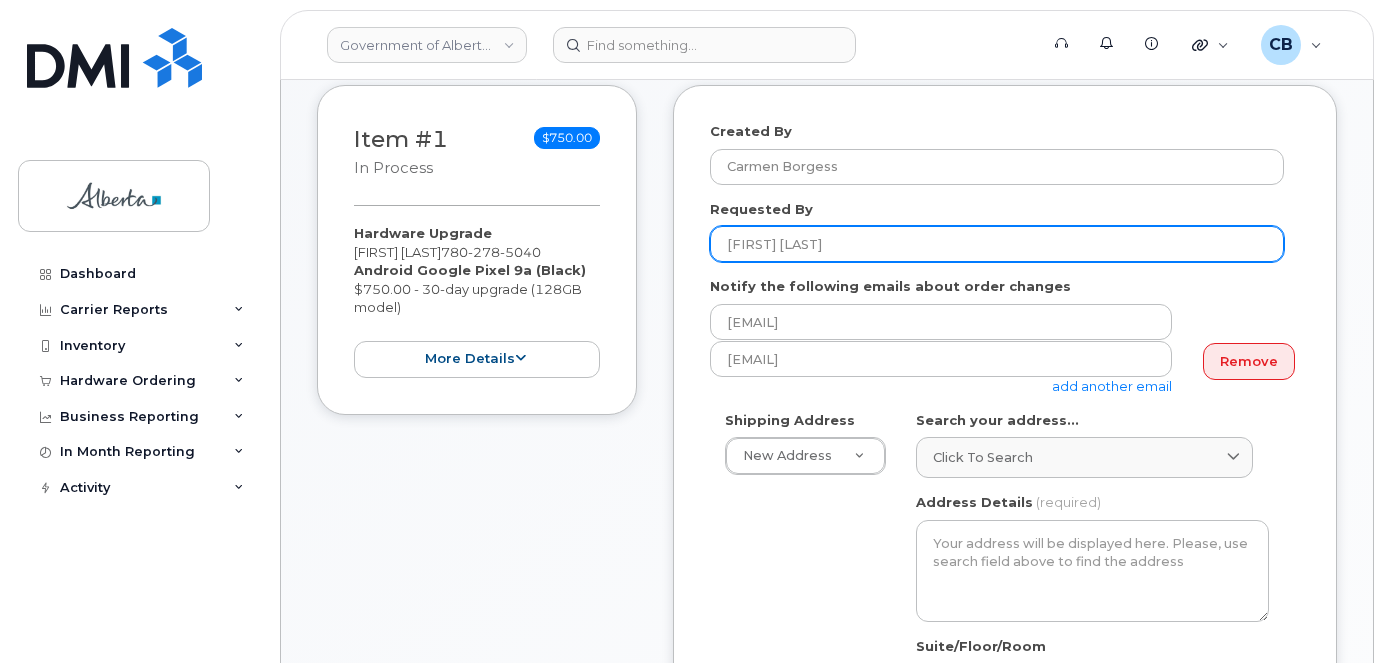 scroll, scrollTop: 400, scrollLeft: 0, axis: vertical 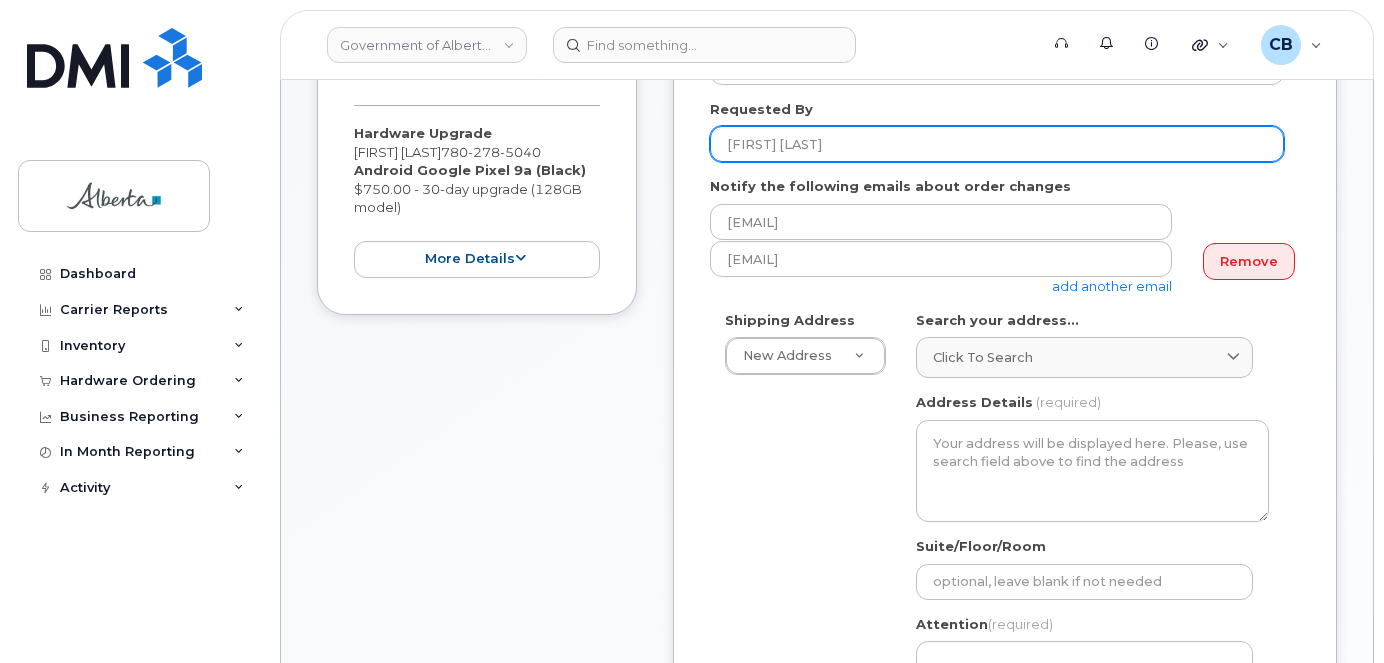 type on "[FIRST] [LAST]" 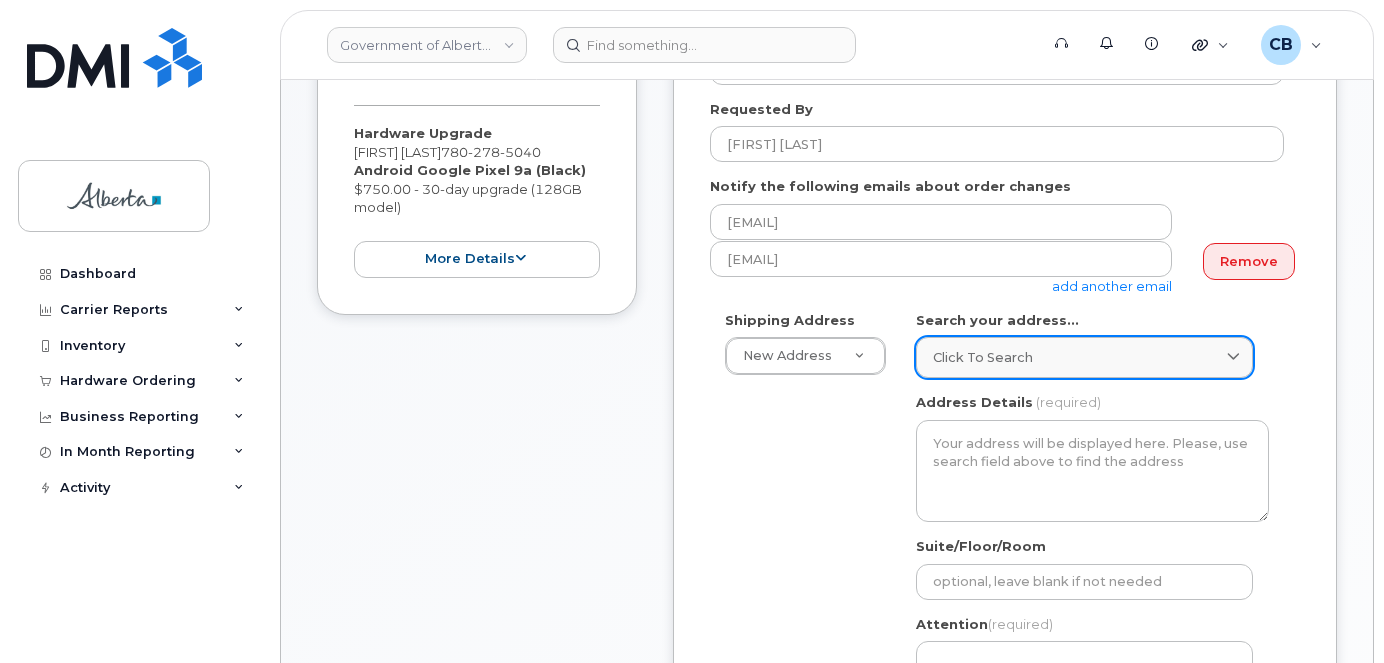 click on "Click to search" at bounding box center (1084, 357) 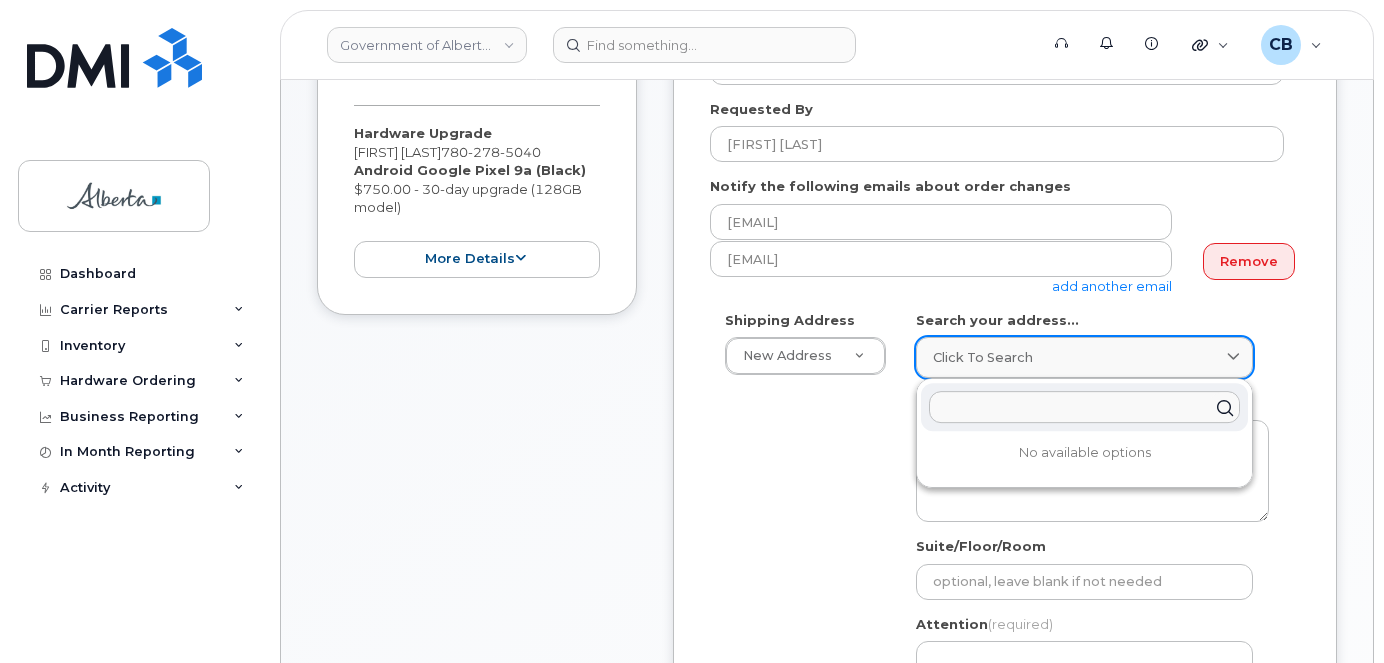 paste on "10025 Jasper Avenue" 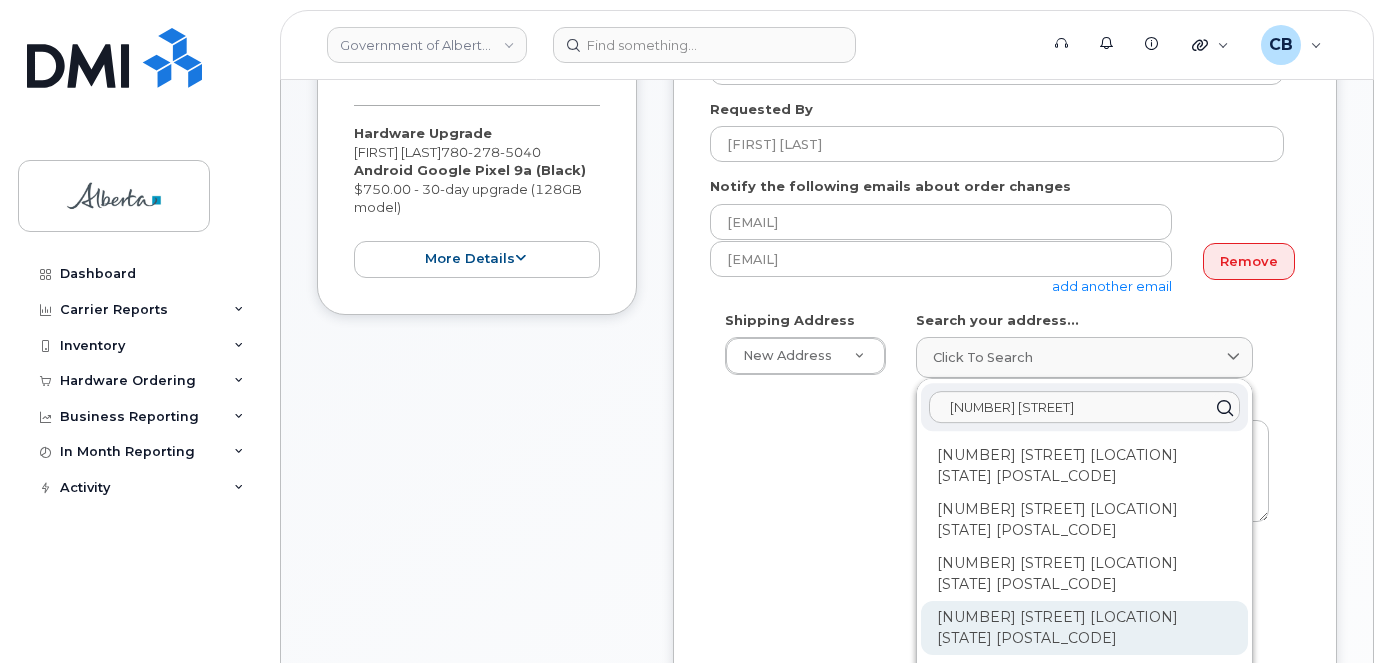 type on "10025 Jasper Avenue" 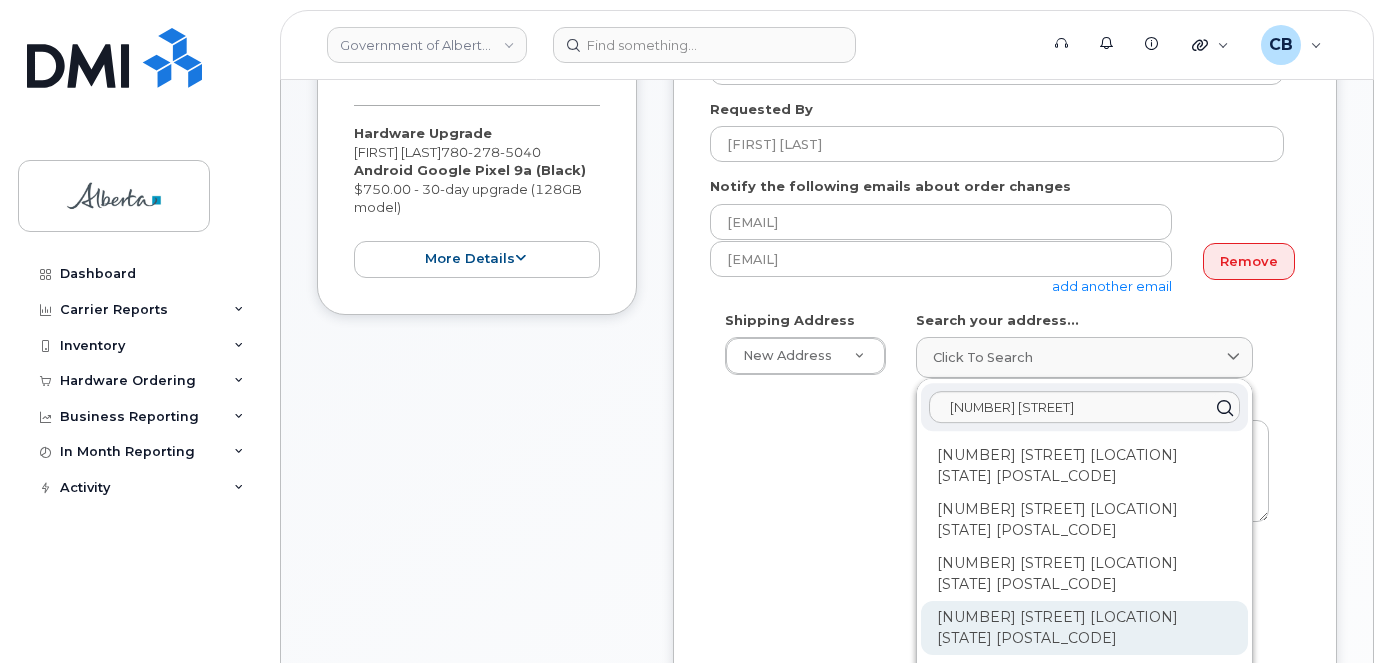 click on "10025 Jasper Ave NW Edmonton AB T5J 1S6" 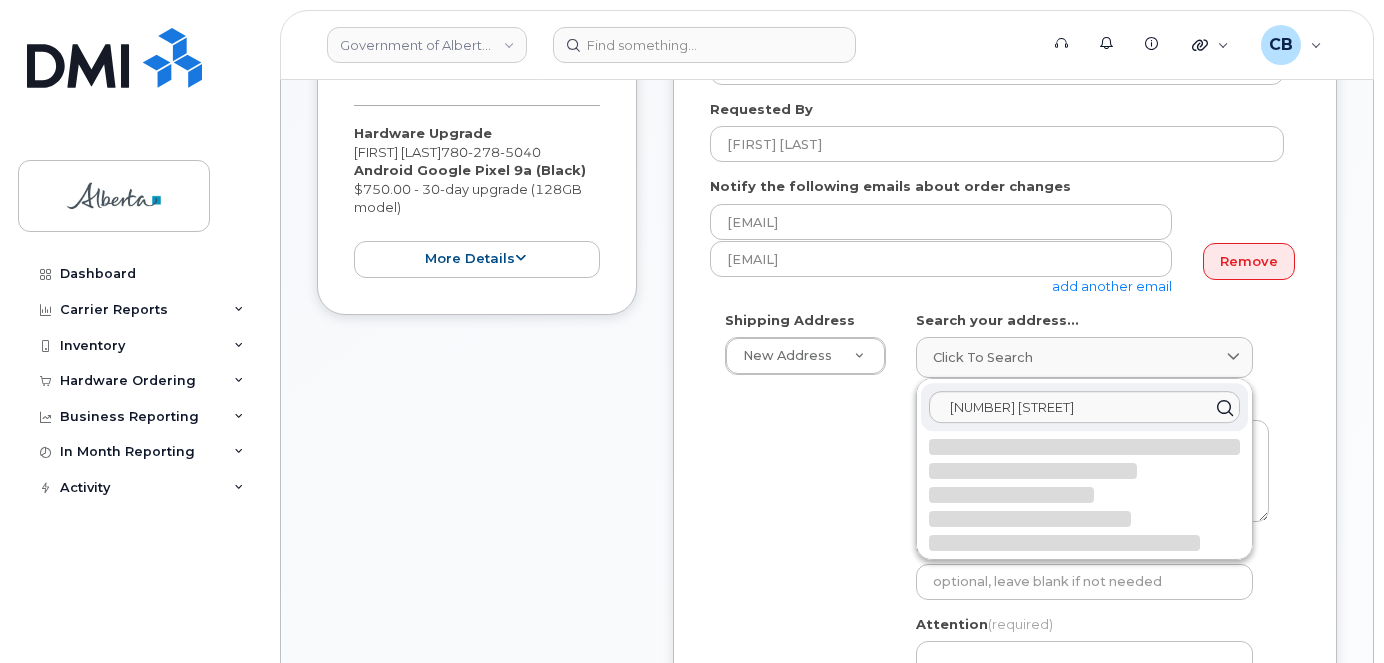 select 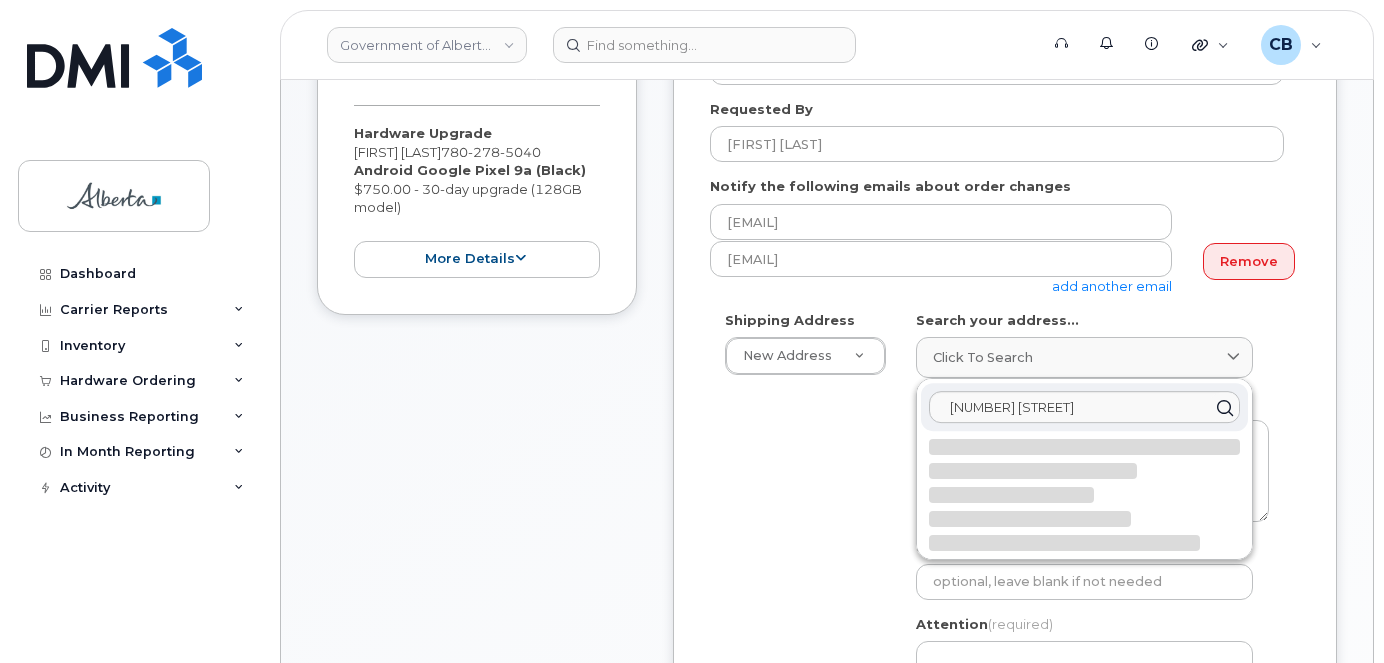 type on "10025 Jasper Ave NW
EDMONTON AB T5J 1S6
CANADA" 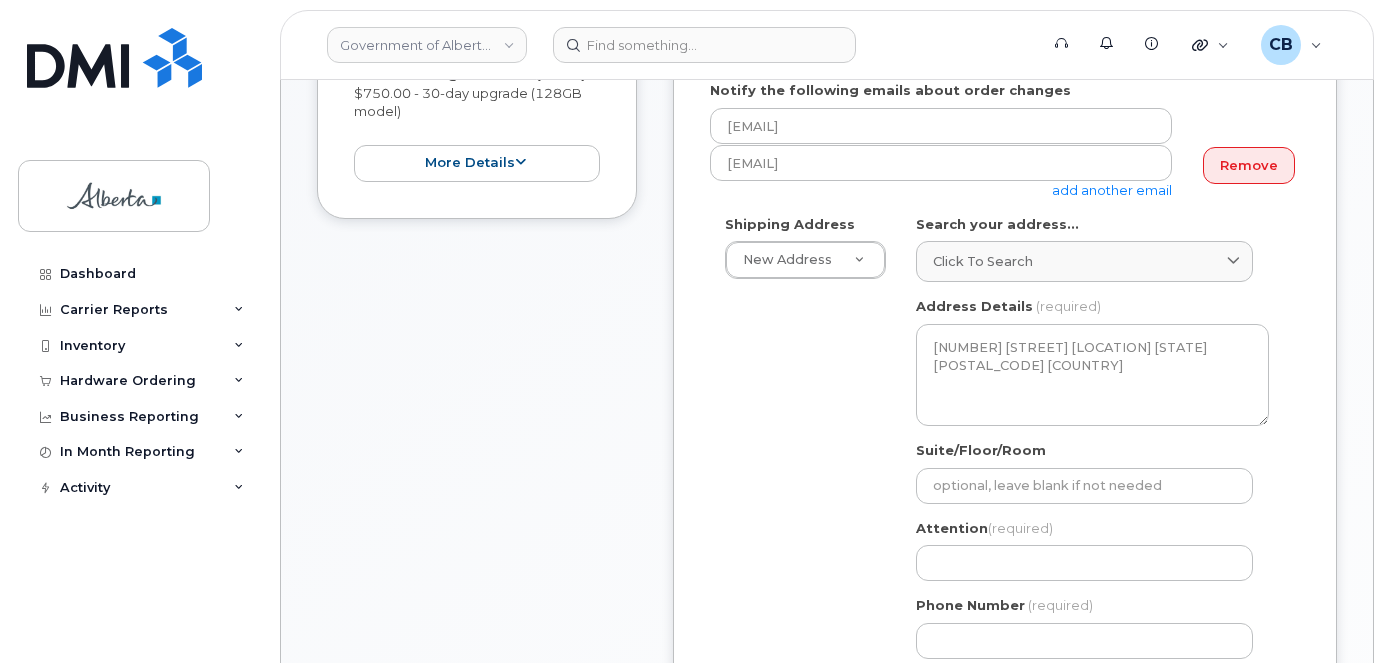 scroll, scrollTop: 600, scrollLeft: 0, axis: vertical 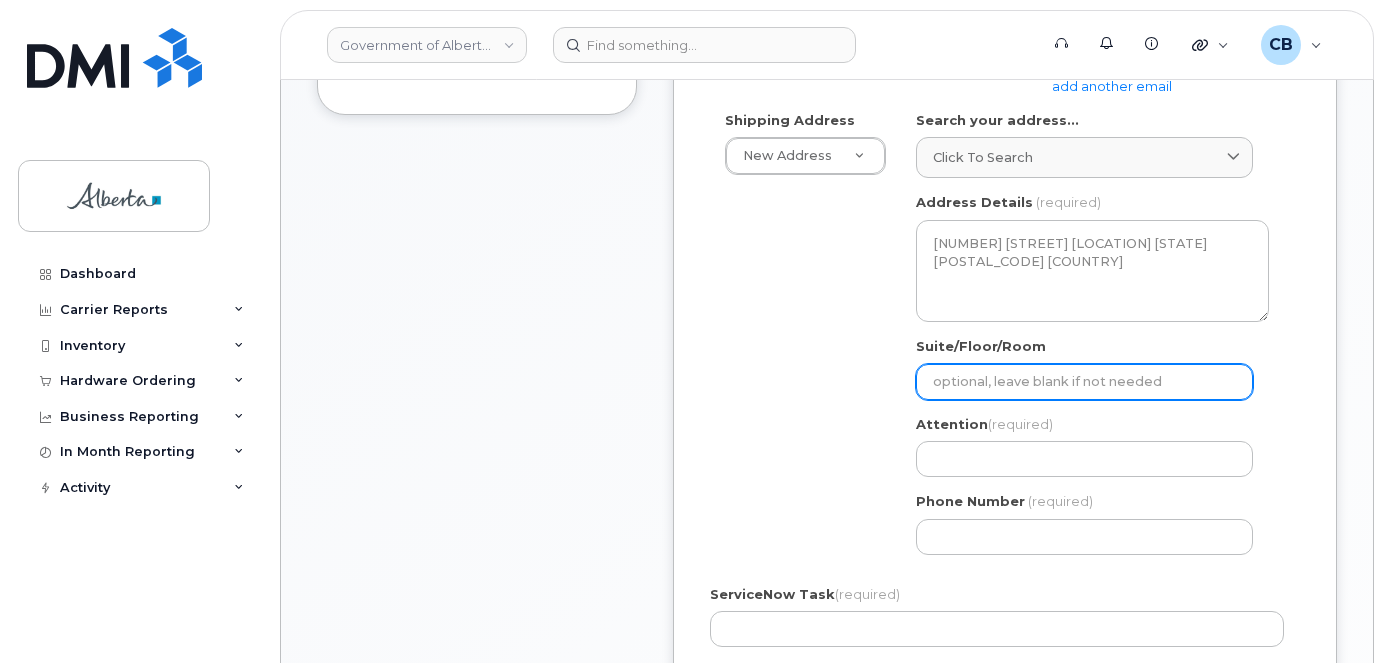 click on "Suite/Floor/Room" at bounding box center [1084, 382] 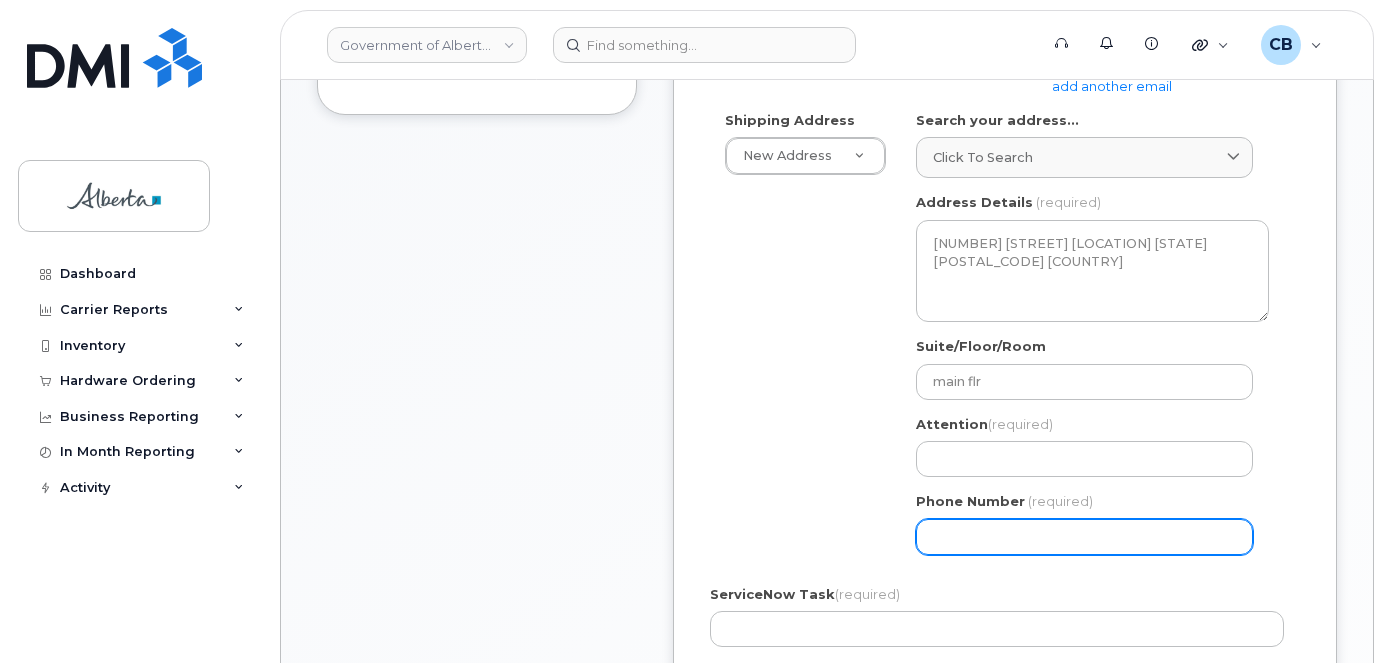 click on "Phone Number" at bounding box center (1084, 537) 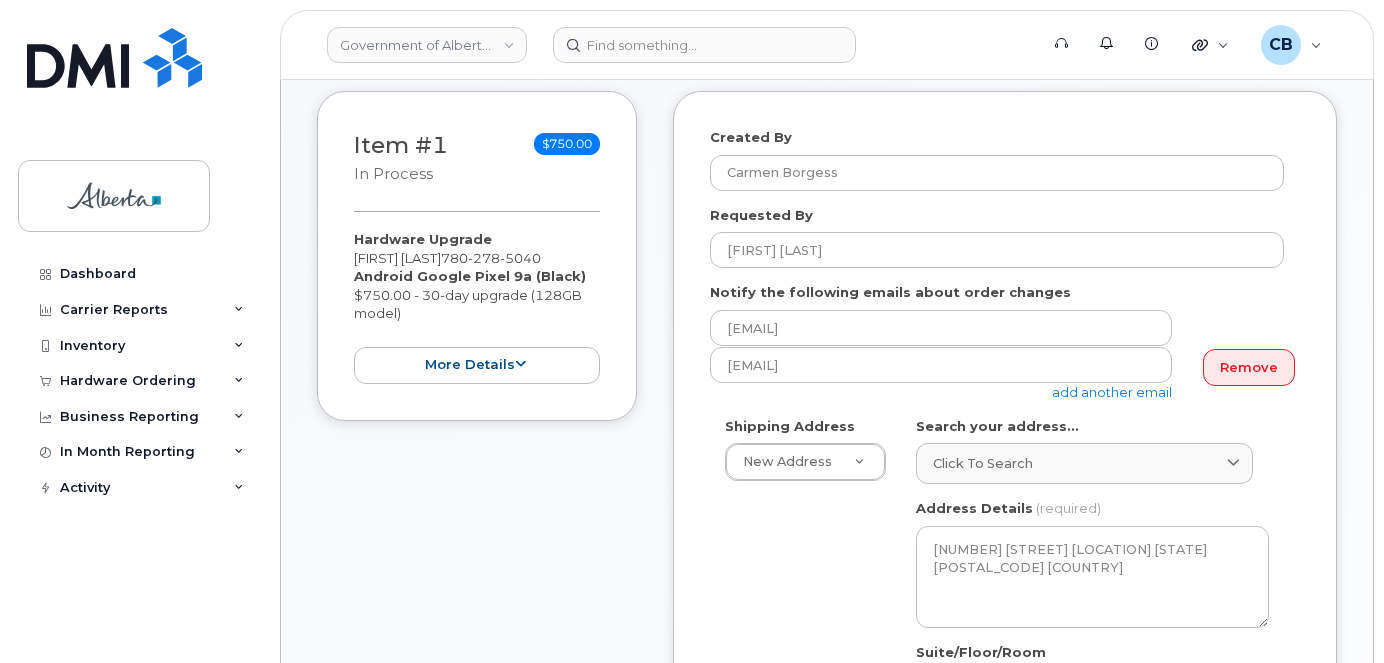 scroll, scrollTop: 200, scrollLeft: 0, axis: vertical 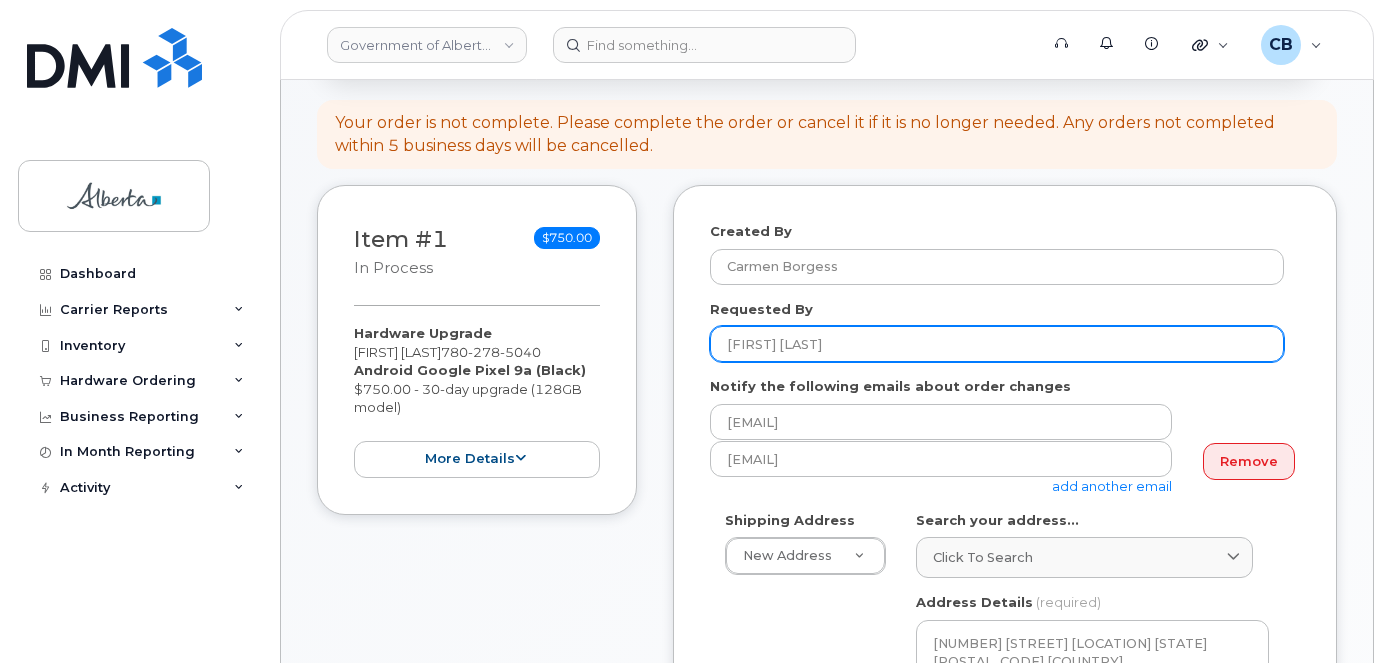 type on "7804220025" 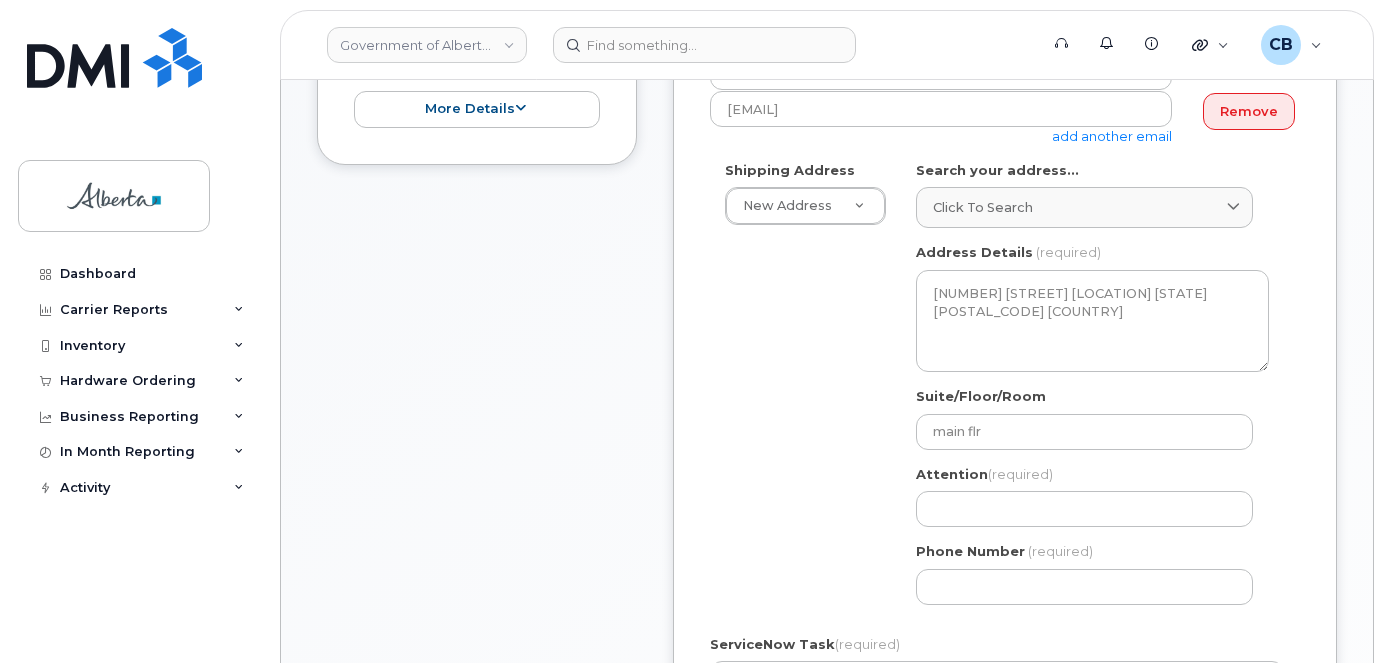 scroll, scrollTop: 600, scrollLeft: 0, axis: vertical 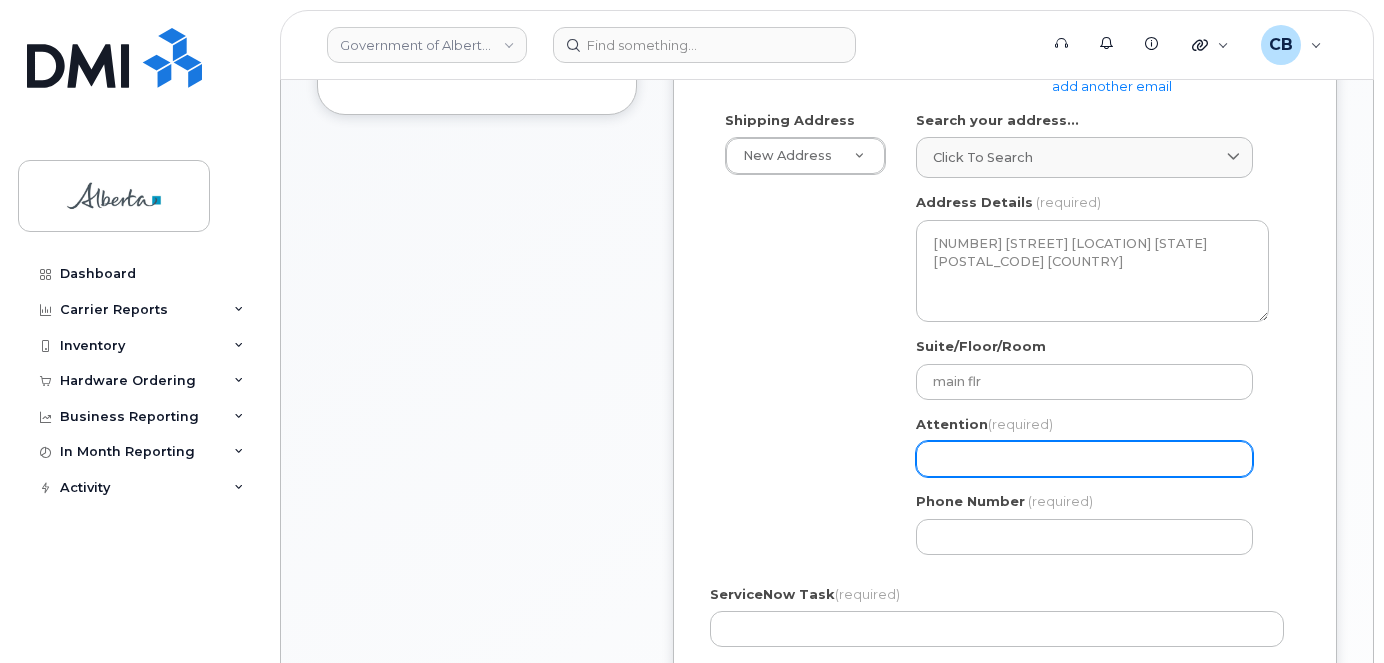 click on "Attention
(required)" at bounding box center (1084, 459) 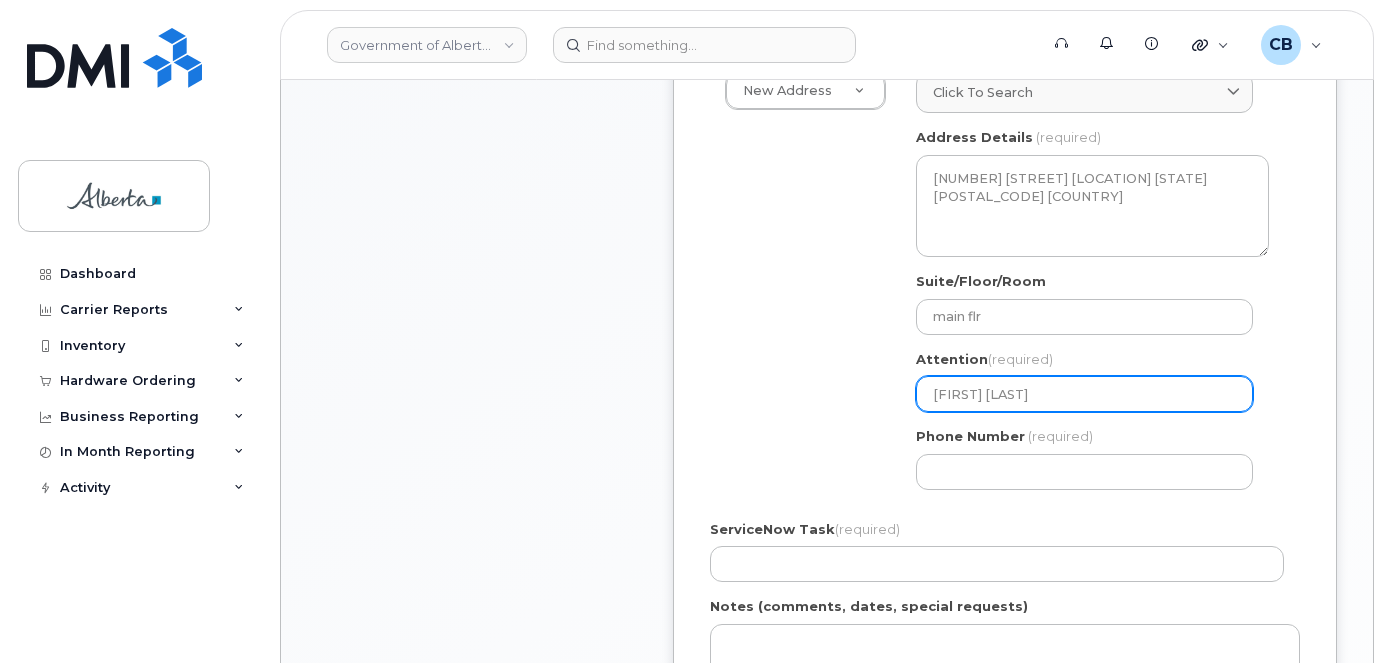 scroll, scrollTop: 700, scrollLeft: 0, axis: vertical 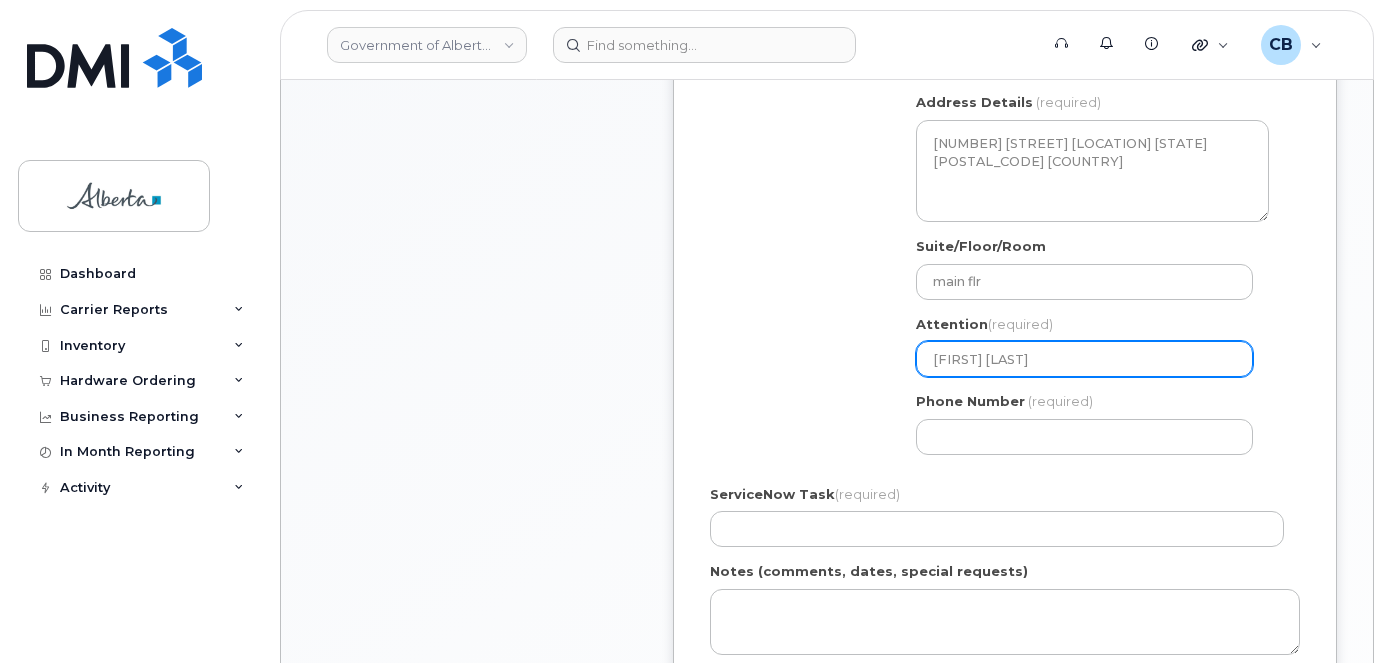 type on "[FIRST] [LAST]" 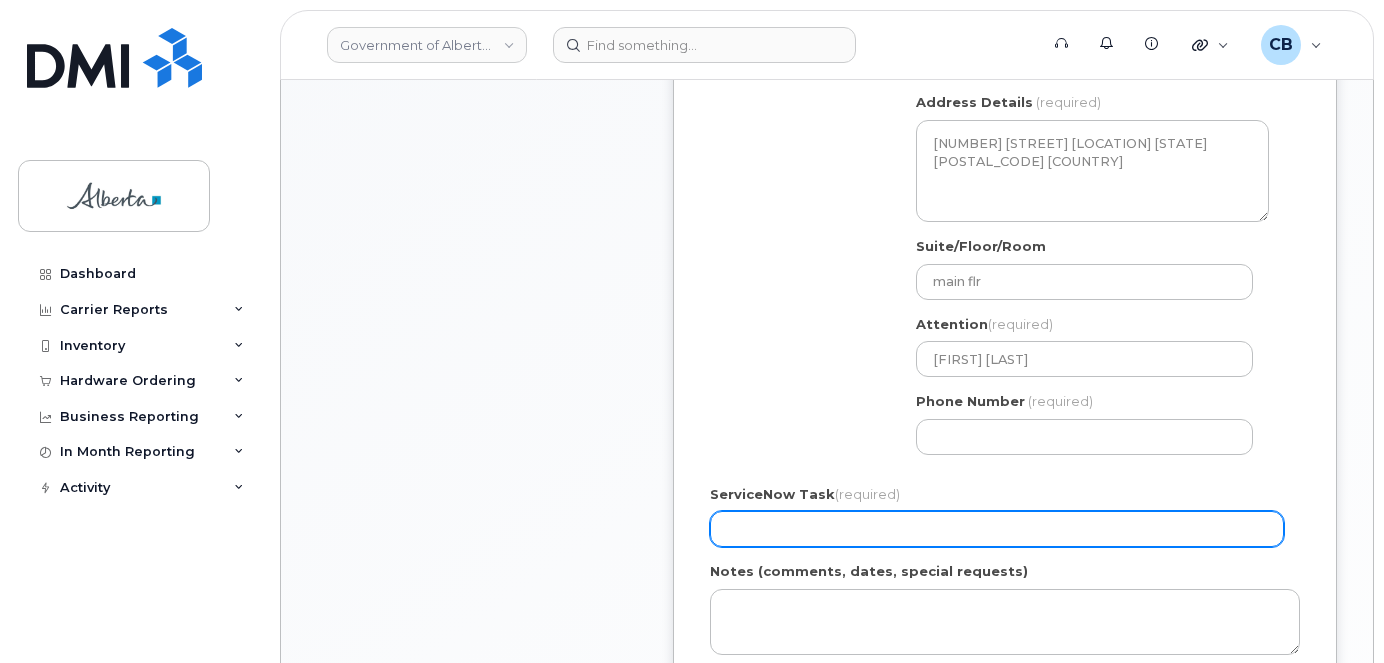 click on "ServiceNow Task
(required)" at bounding box center [997, 529] 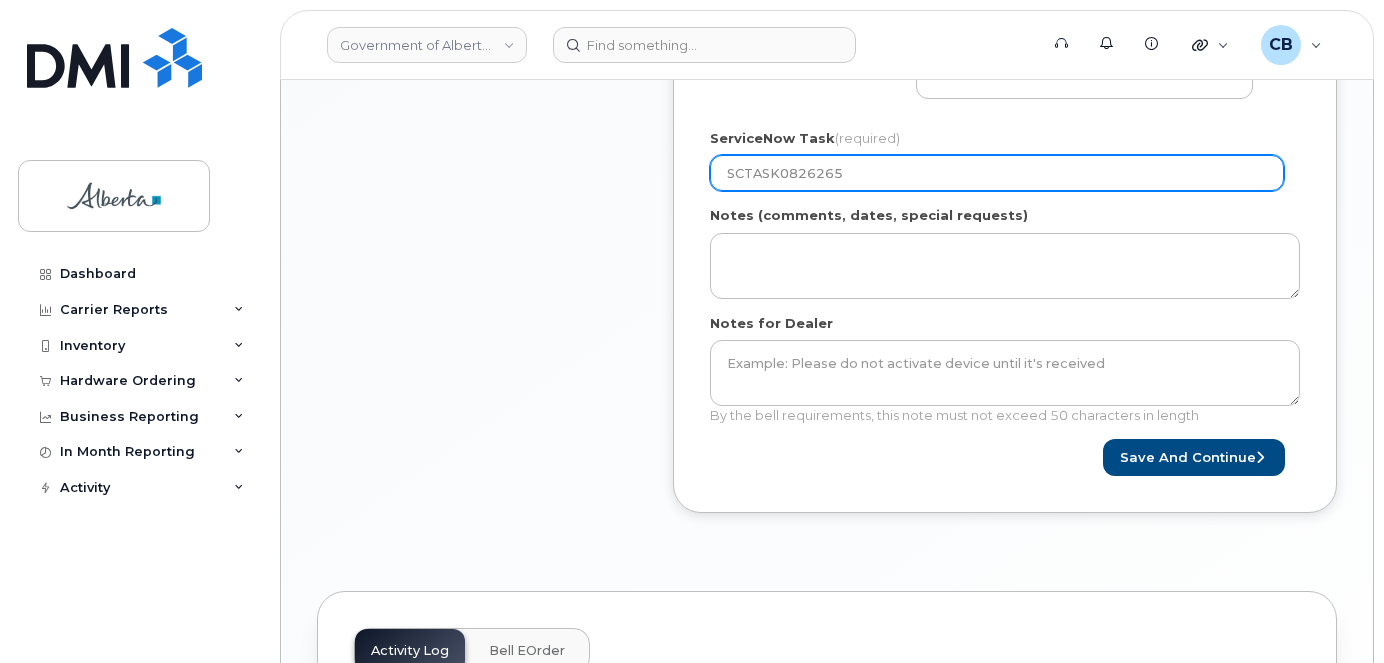 scroll, scrollTop: 1100, scrollLeft: 0, axis: vertical 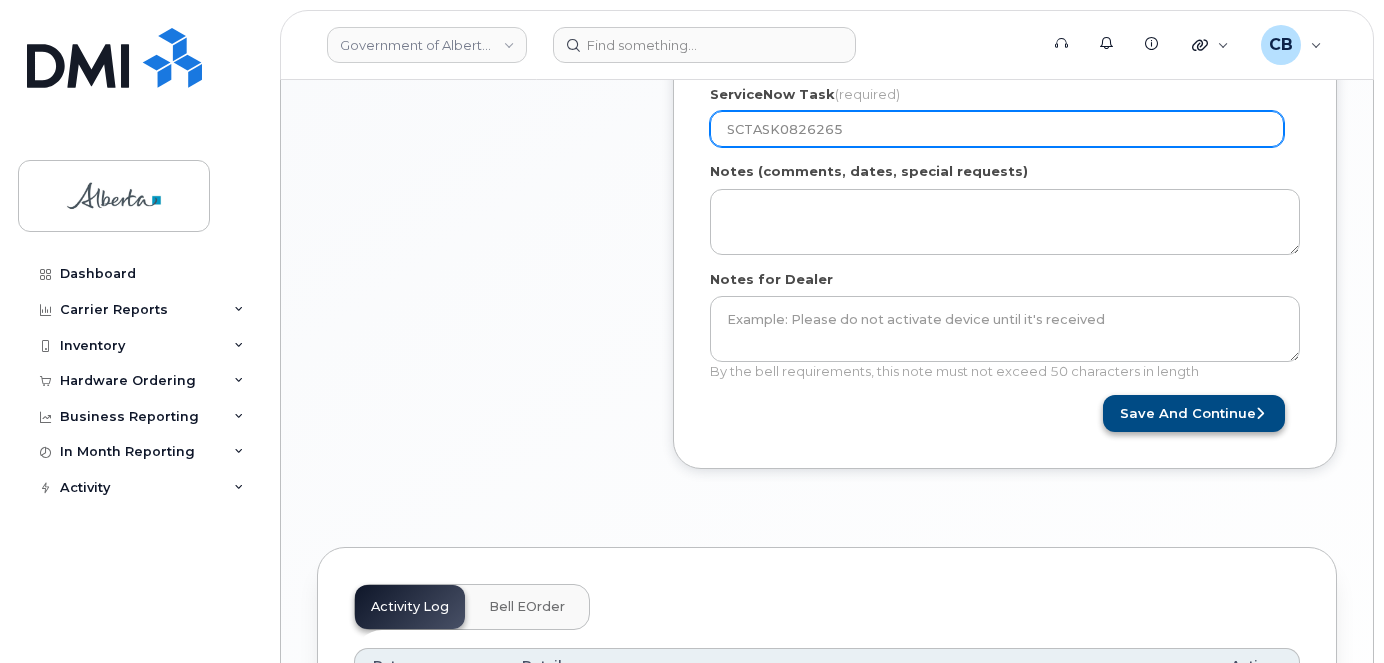 type on "SCTASK0826265" 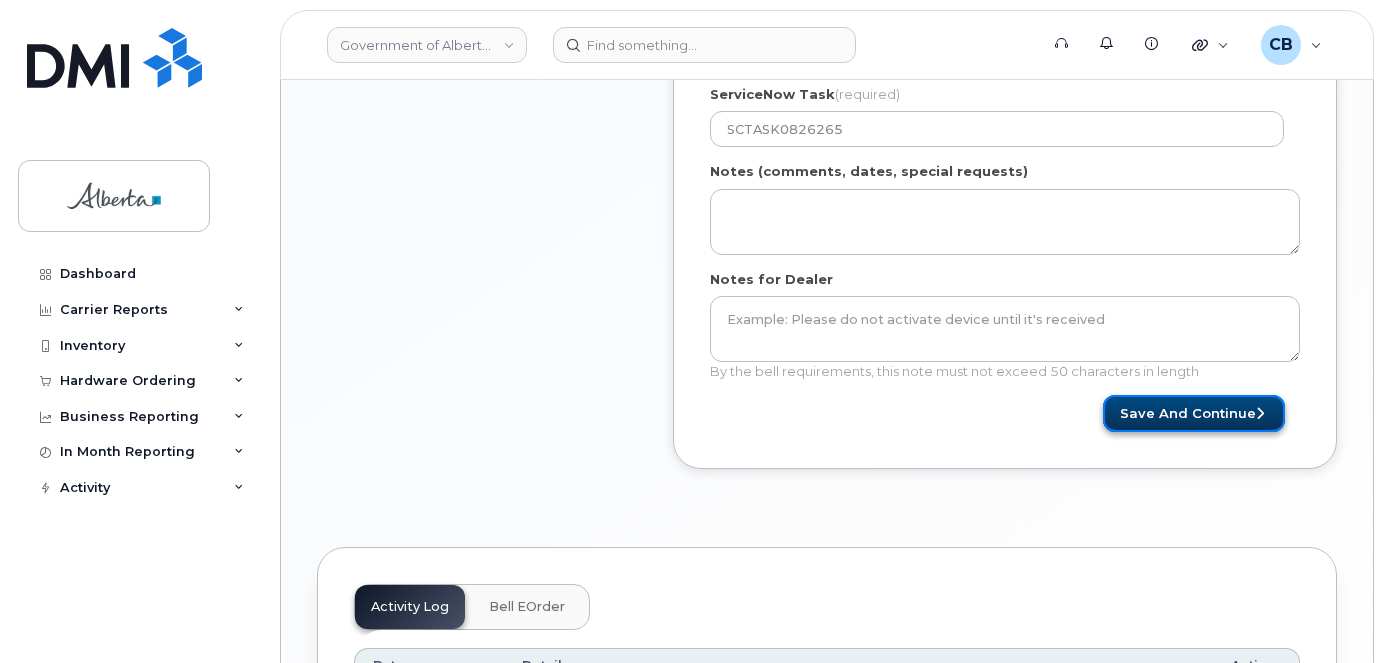 click on "Save and Continue" at bounding box center [1194, 413] 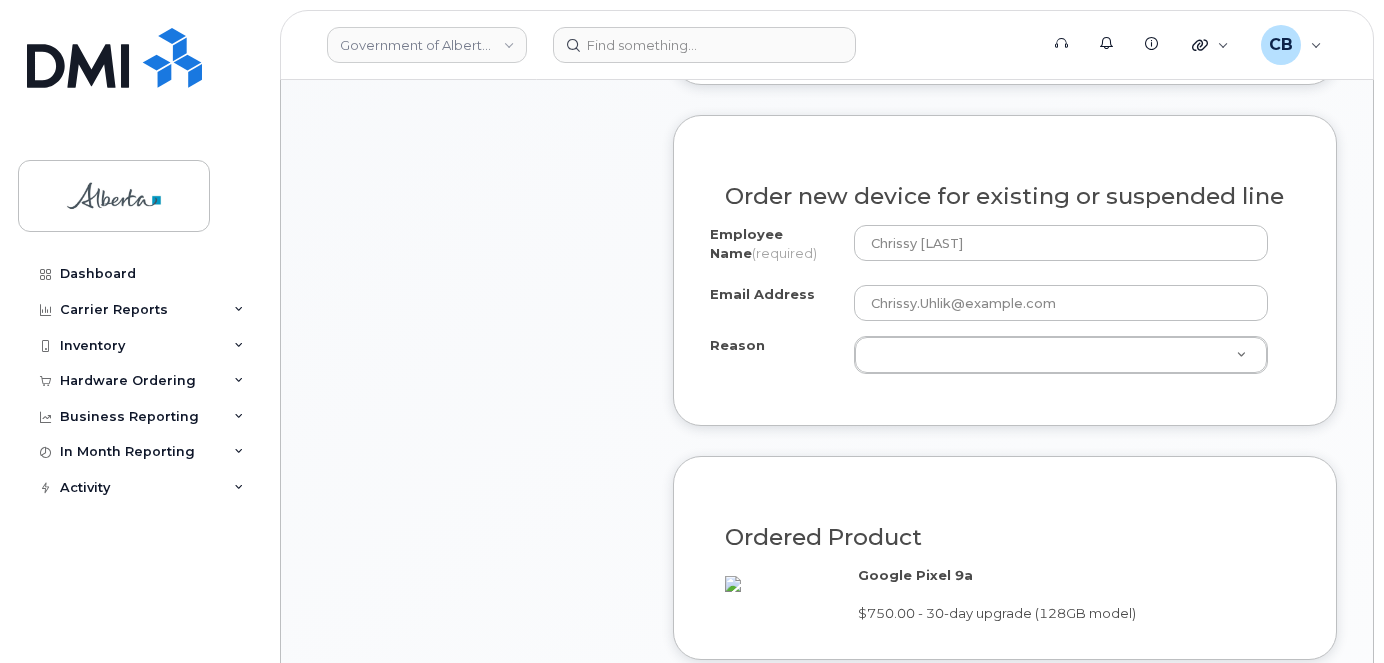 scroll, scrollTop: 1100, scrollLeft: 0, axis: vertical 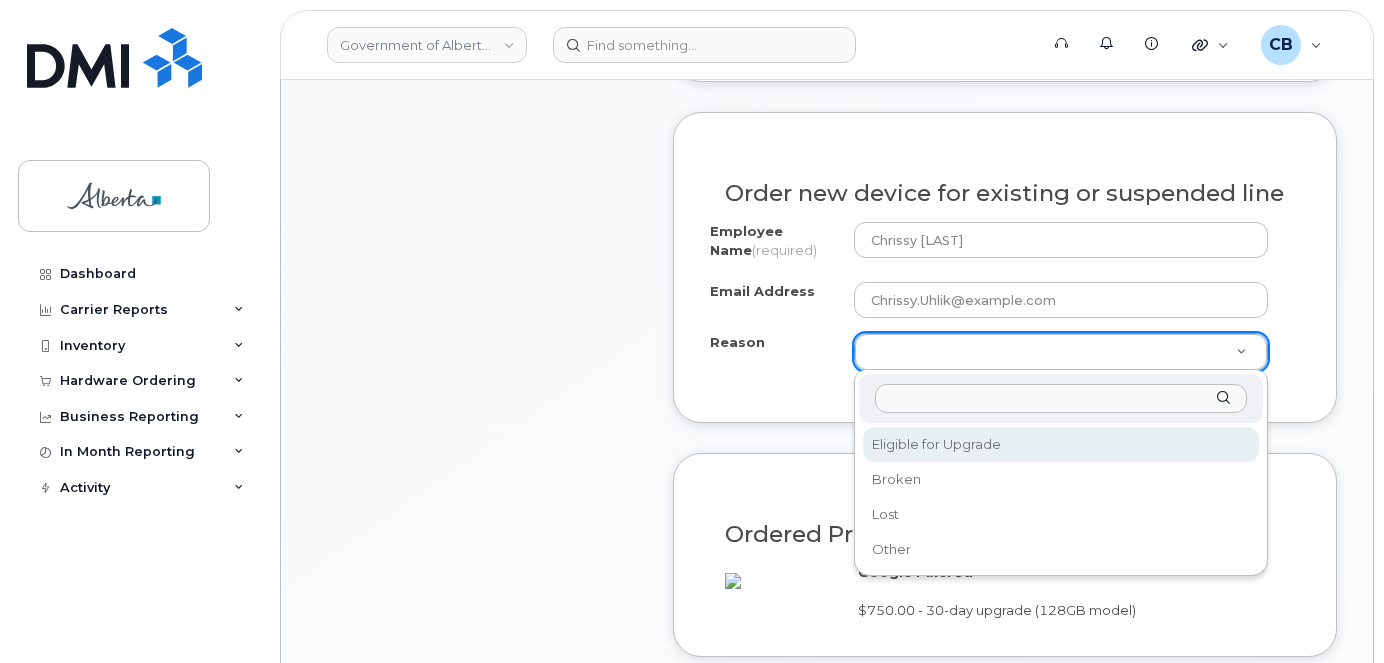 select on "eligible_for_upgrade" 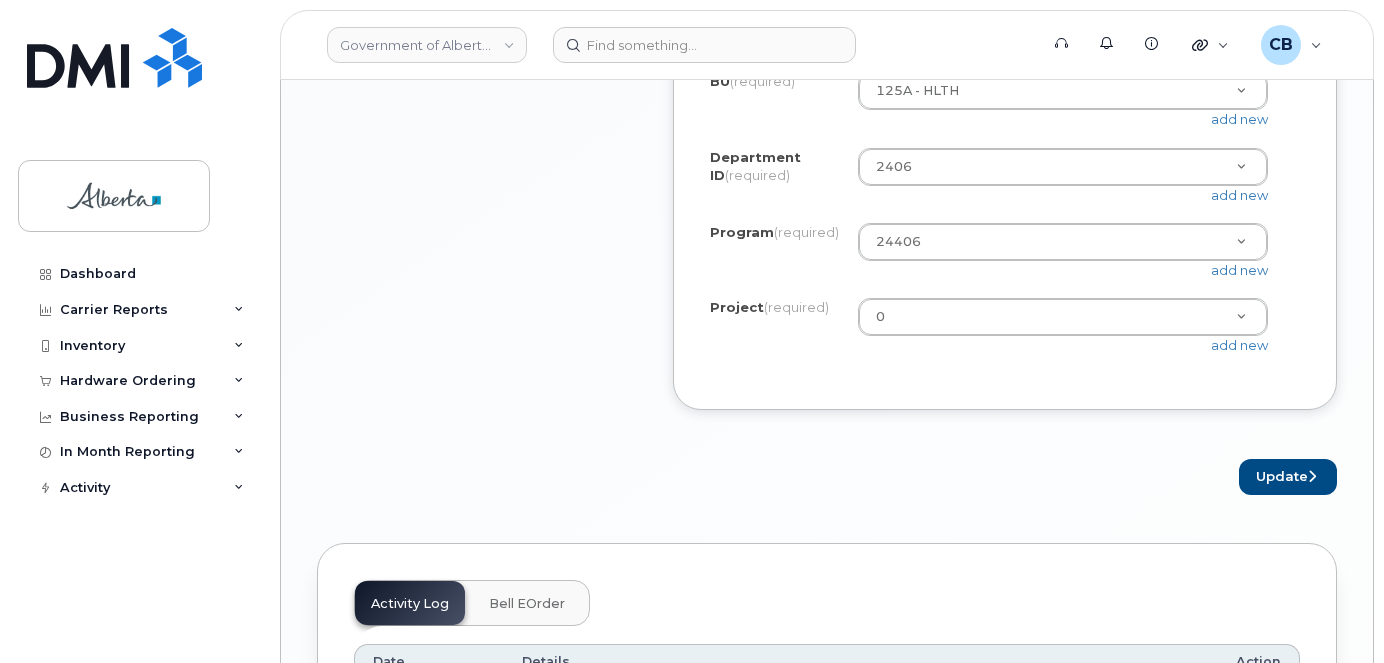 scroll, scrollTop: 1900, scrollLeft: 0, axis: vertical 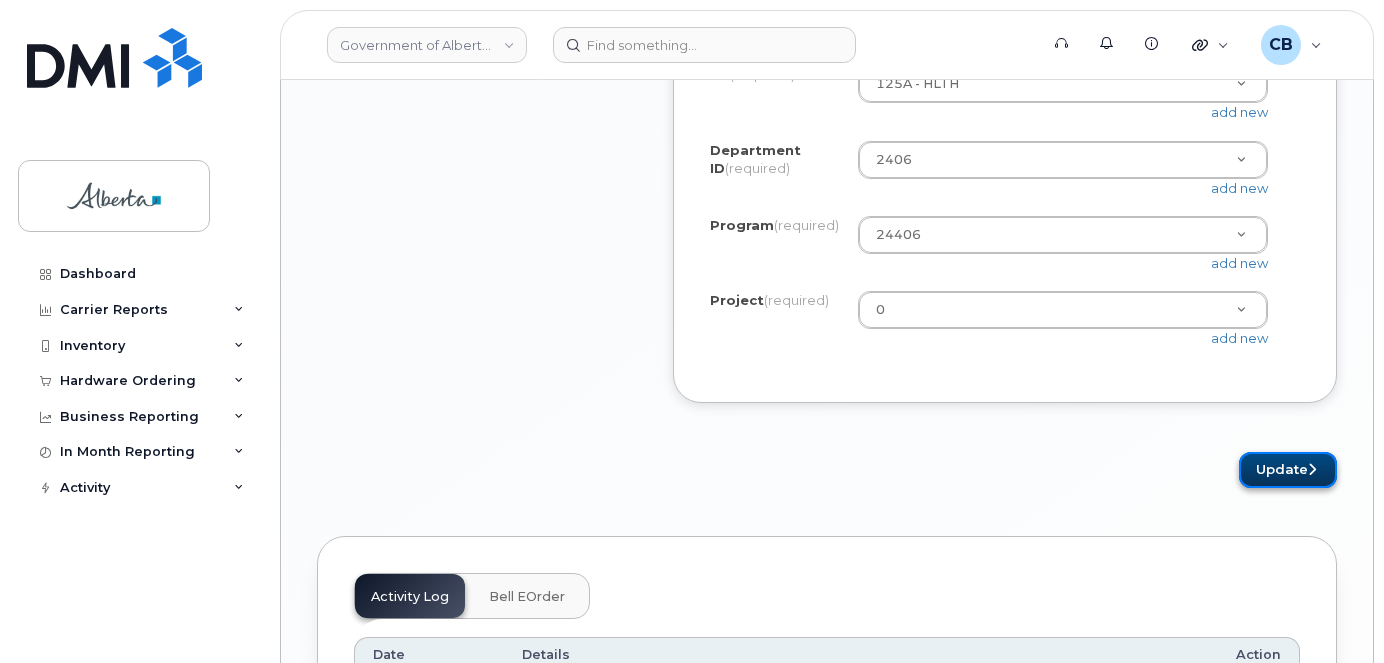 click on "Update" at bounding box center (1288, 470) 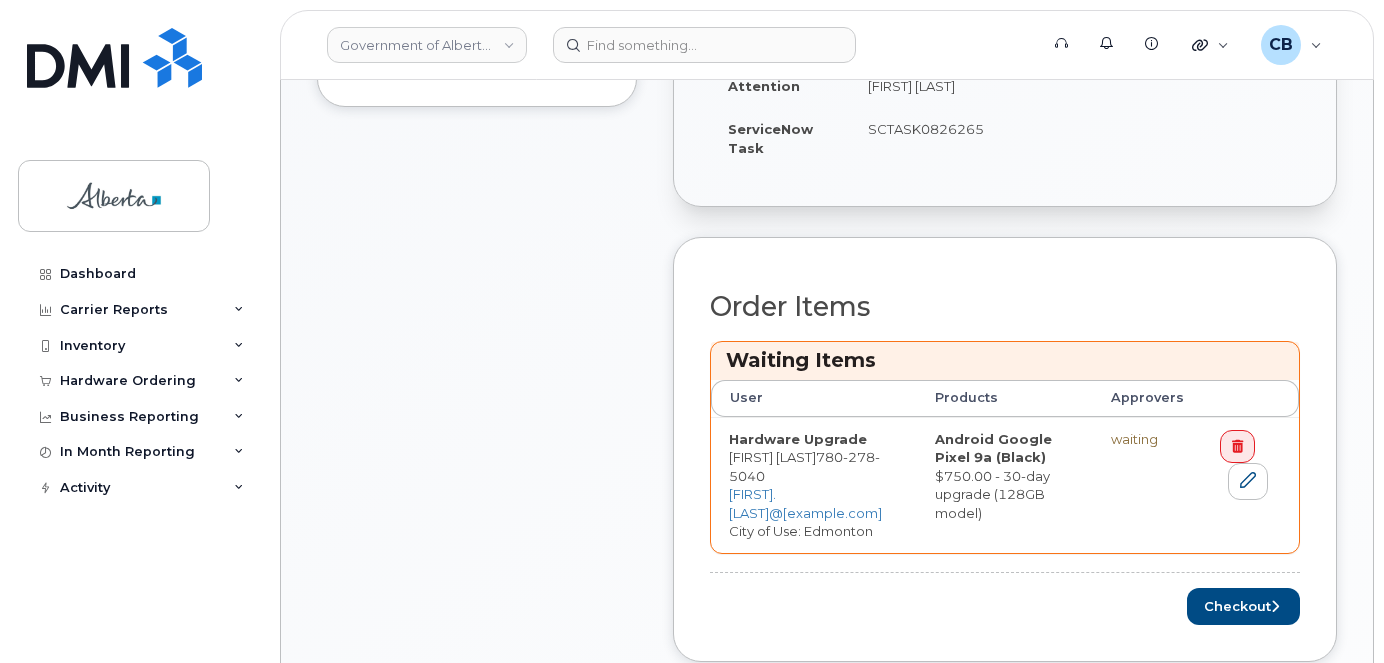 scroll, scrollTop: 800, scrollLeft: 0, axis: vertical 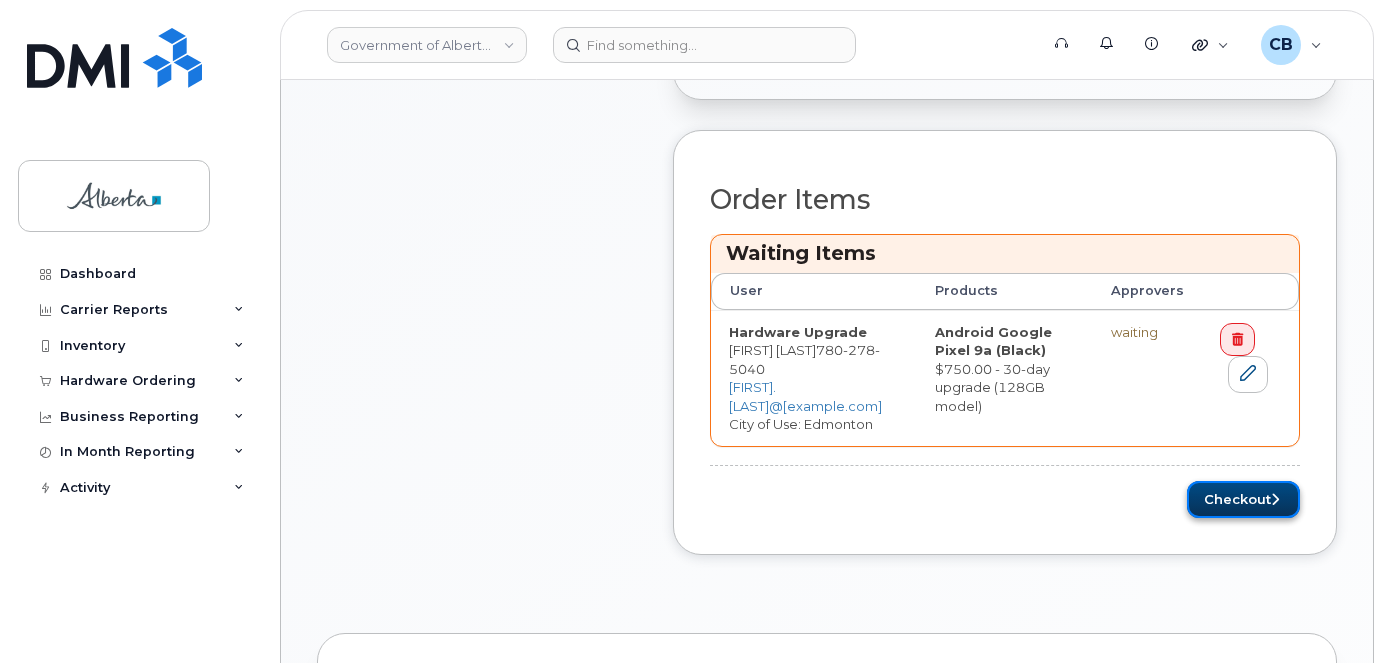 click on "Checkout" at bounding box center (1243, 499) 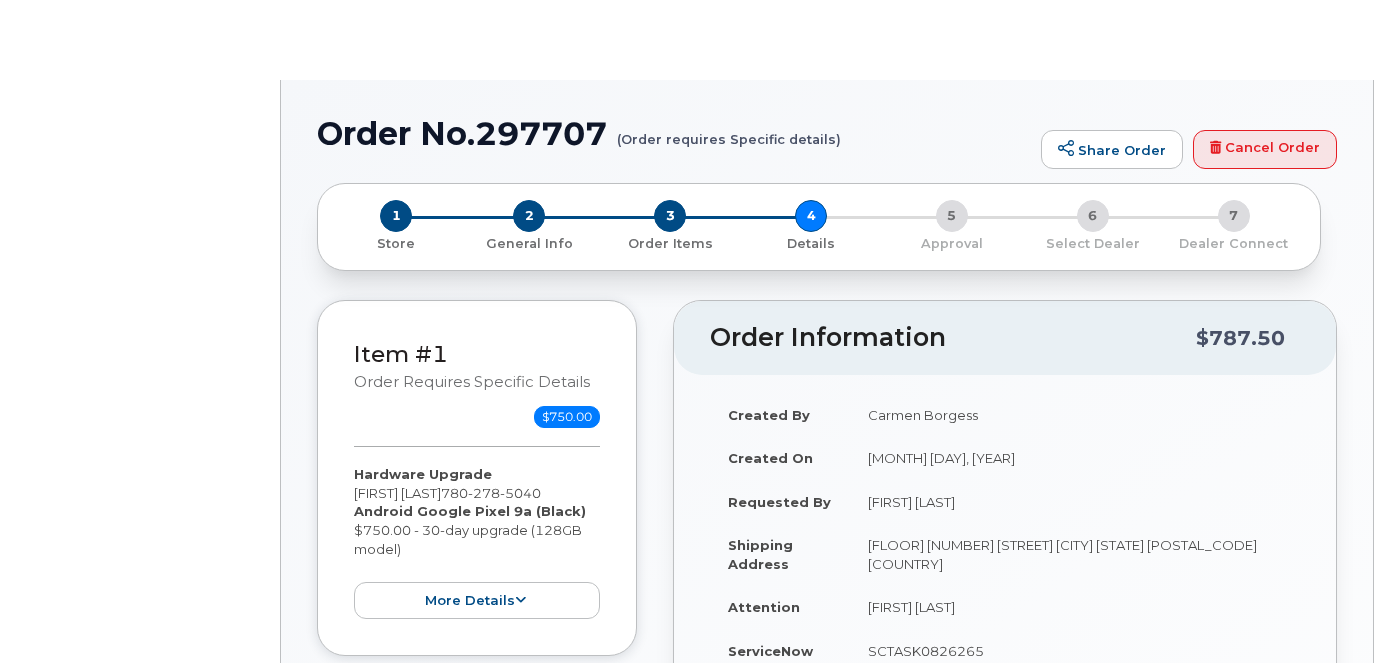 select 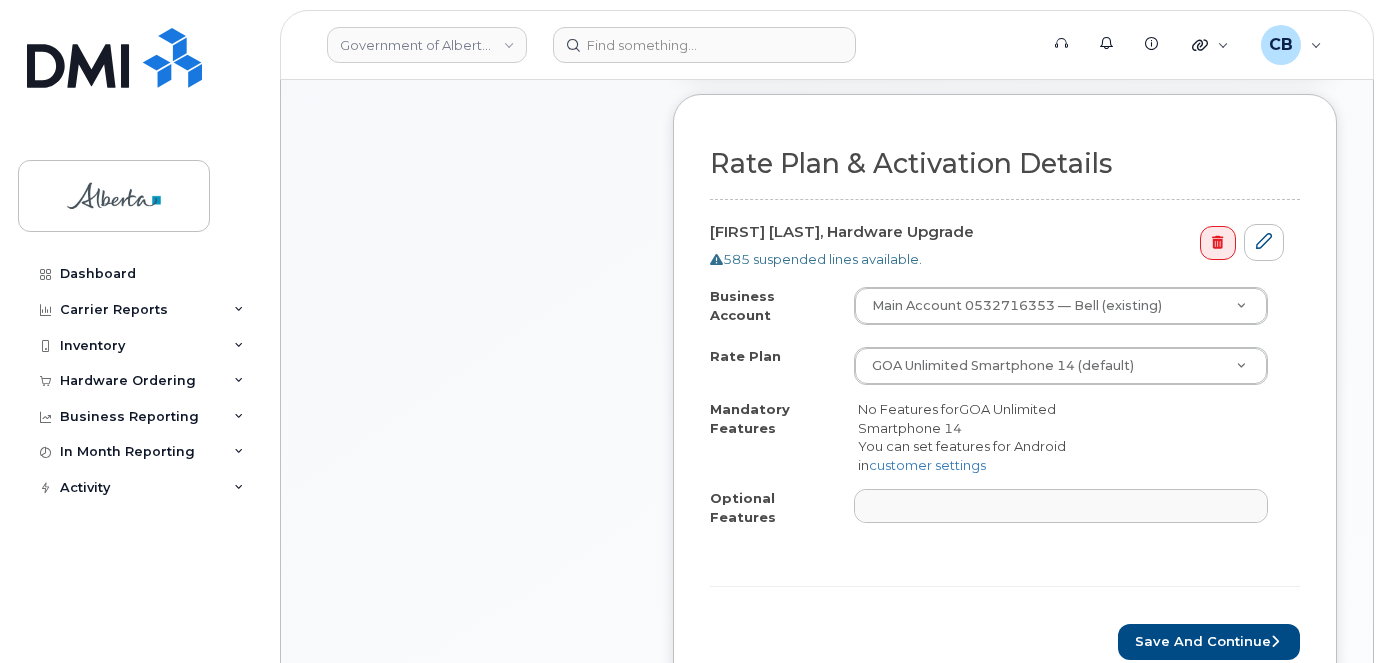 scroll, scrollTop: 700, scrollLeft: 0, axis: vertical 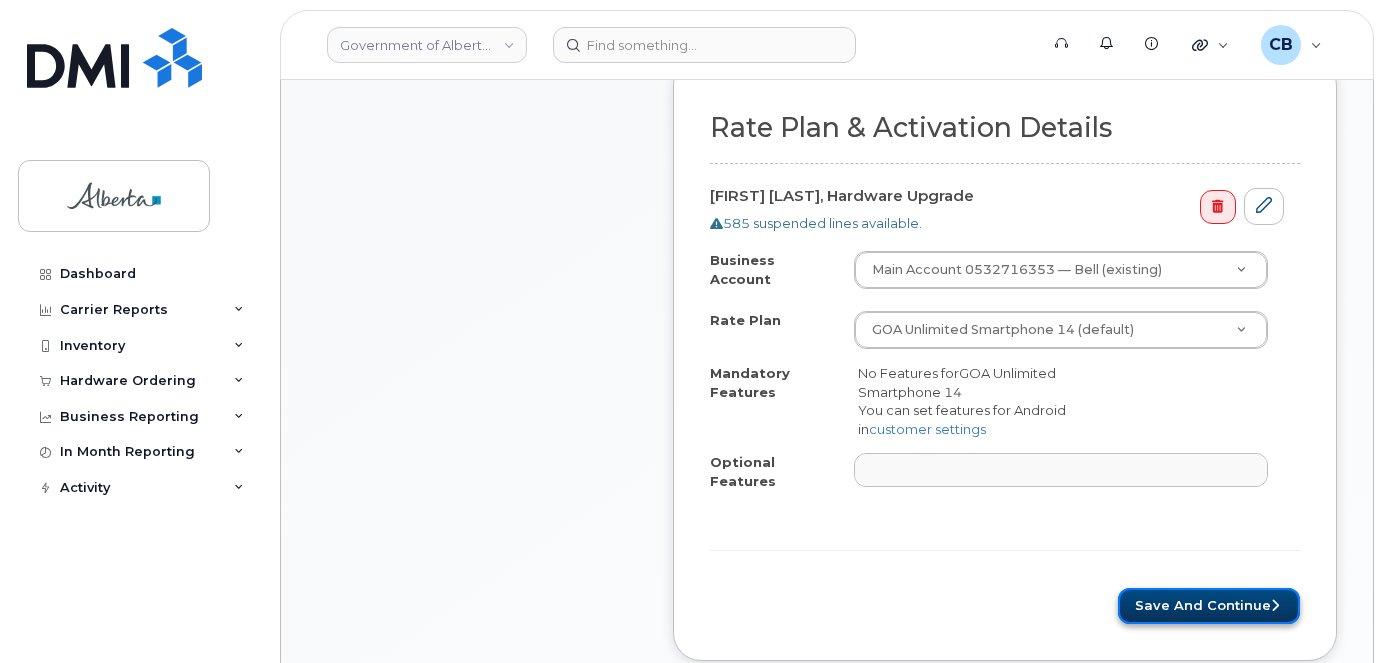 click on "Save and Continue" at bounding box center [1209, 606] 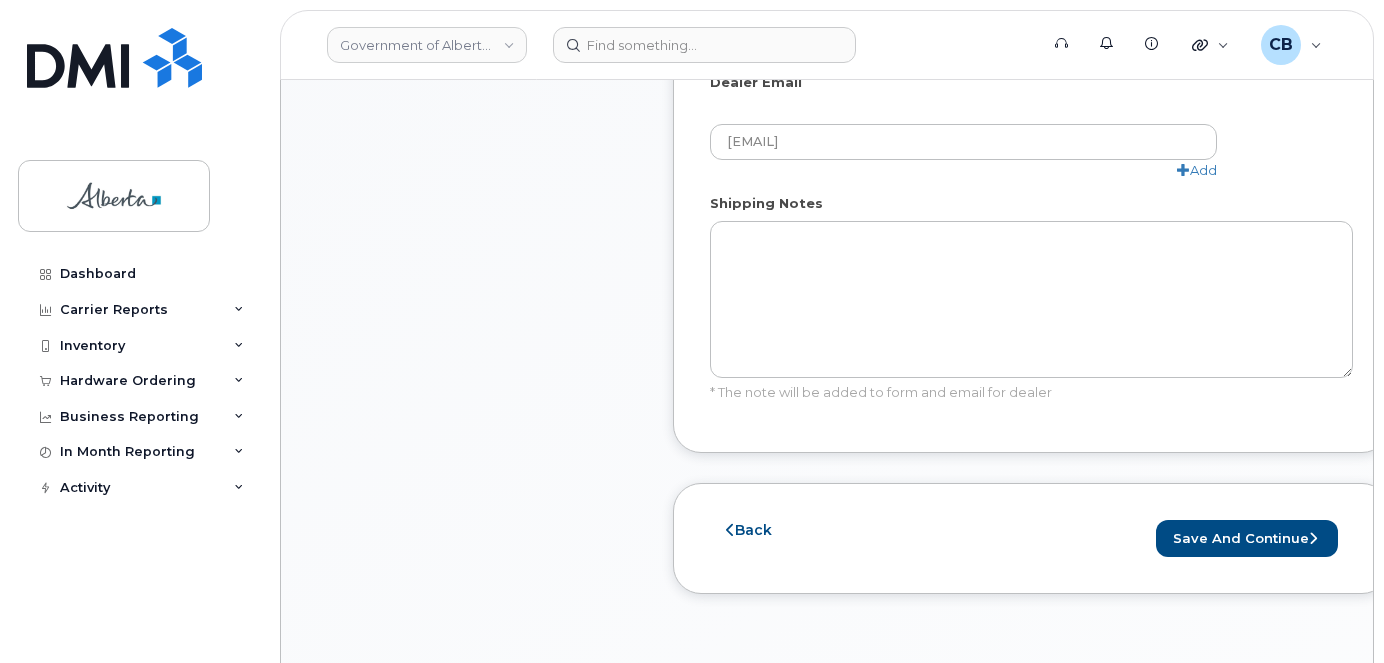 scroll, scrollTop: 1400, scrollLeft: 0, axis: vertical 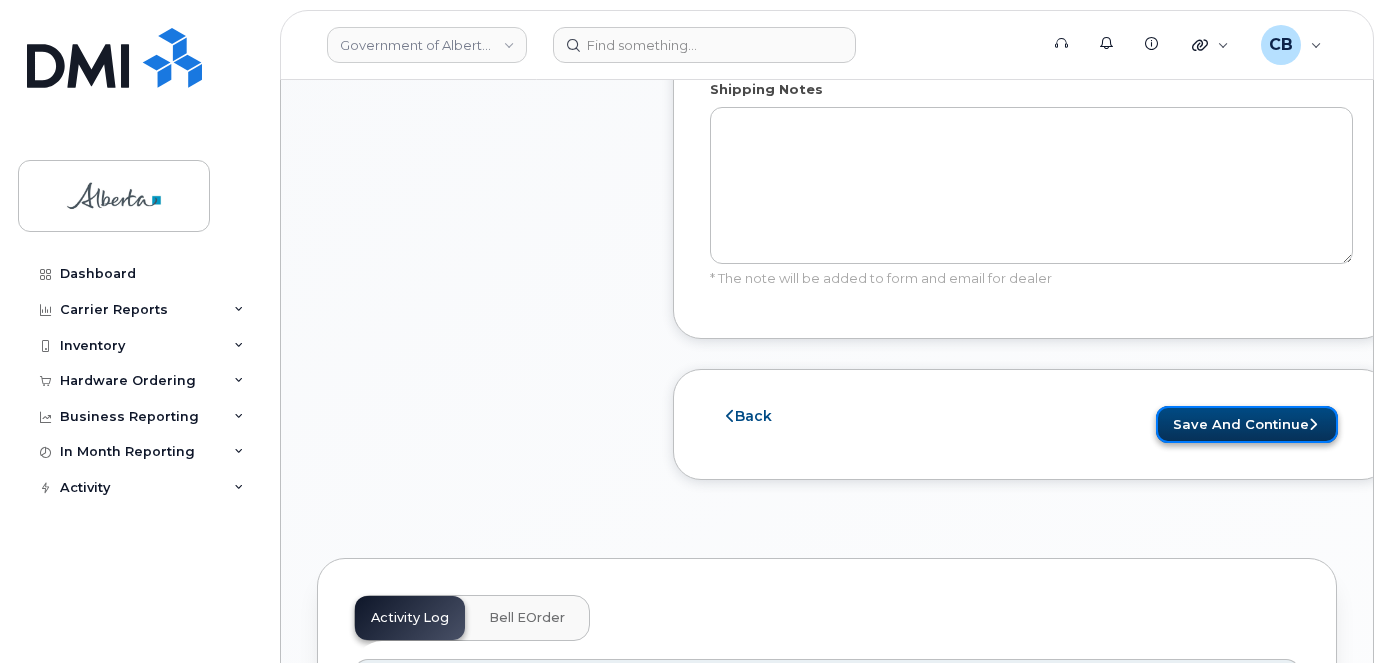click on "Save and Continue" at bounding box center (1247, 424) 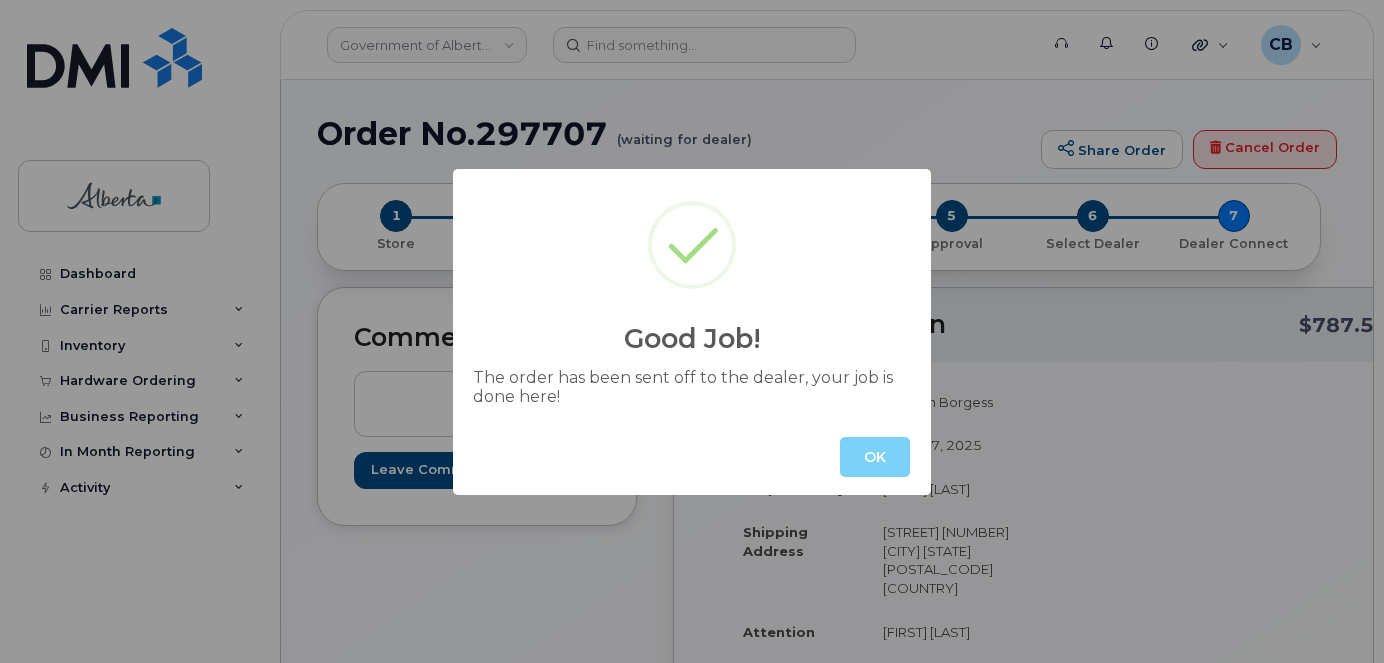 scroll, scrollTop: 0, scrollLeft: 0, axis: both 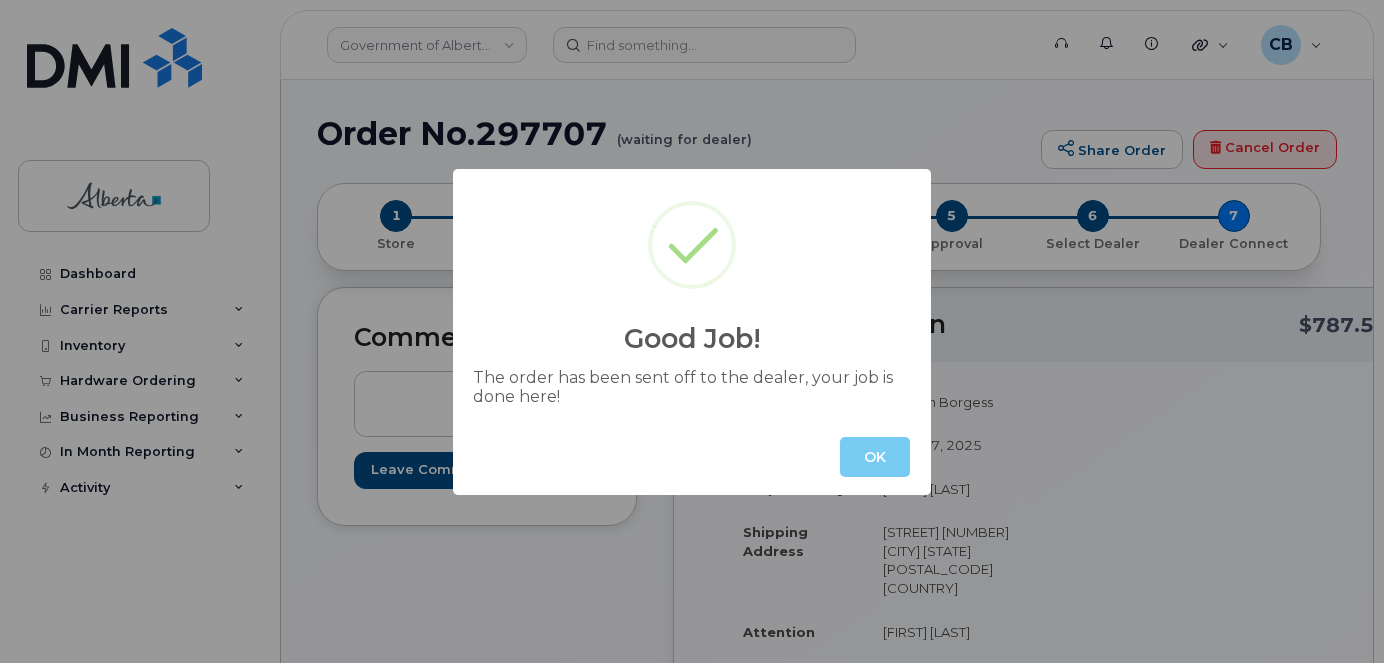 click on "OK" at bounding box center (875, 457) 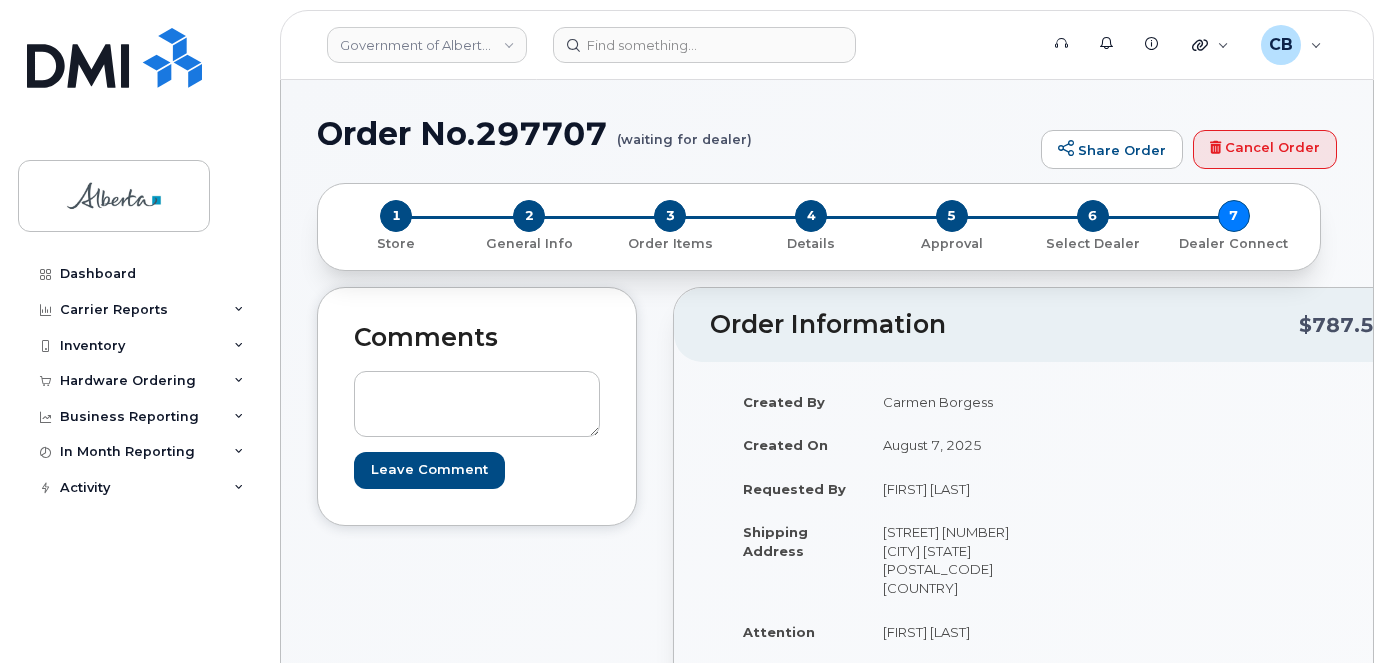 click on "Order No.297707
(waiting for dealer)" at bounding box center [674, 133] 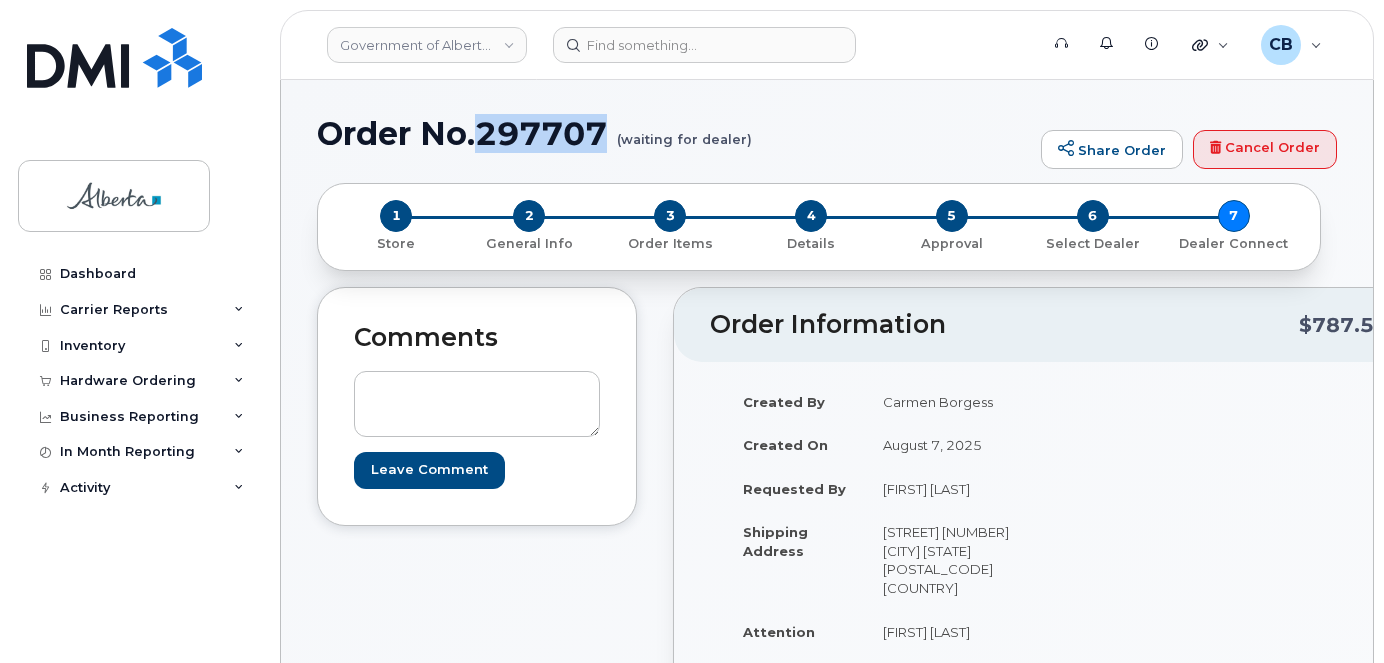 click on "Order No.297707
(waiting for dealer)" at bounding box center [674, 133] 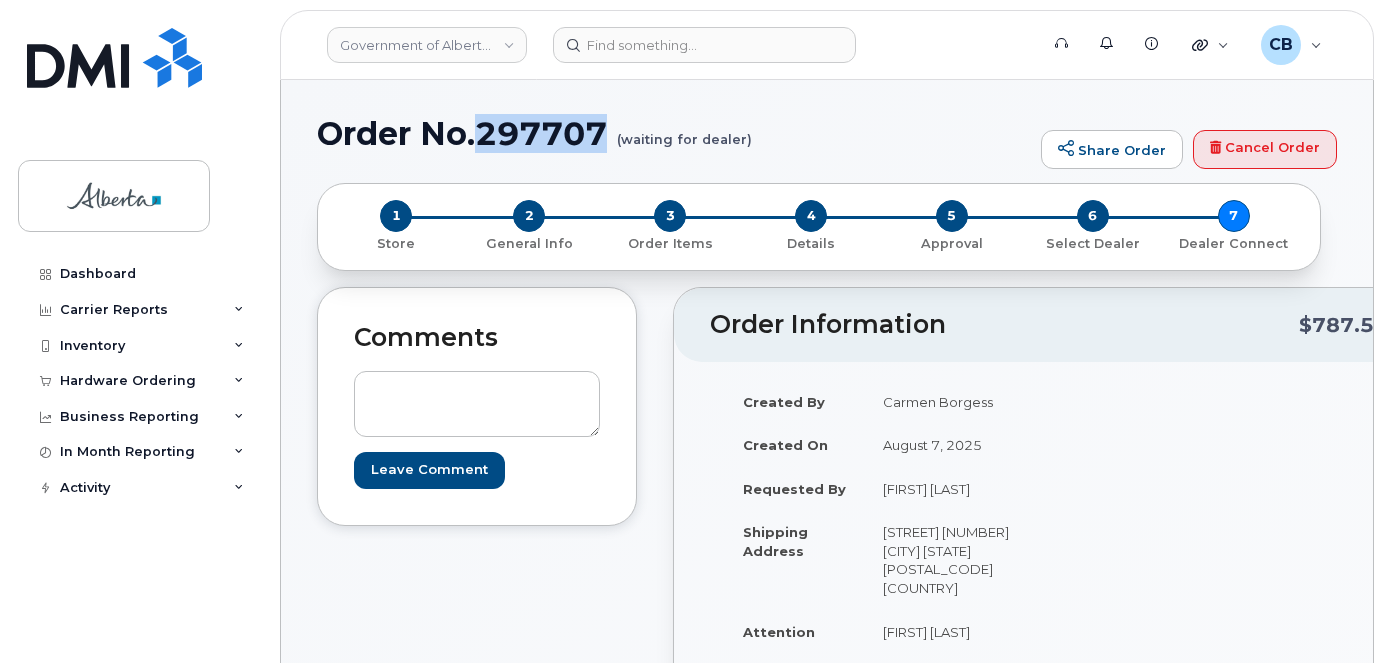copy on "297707" 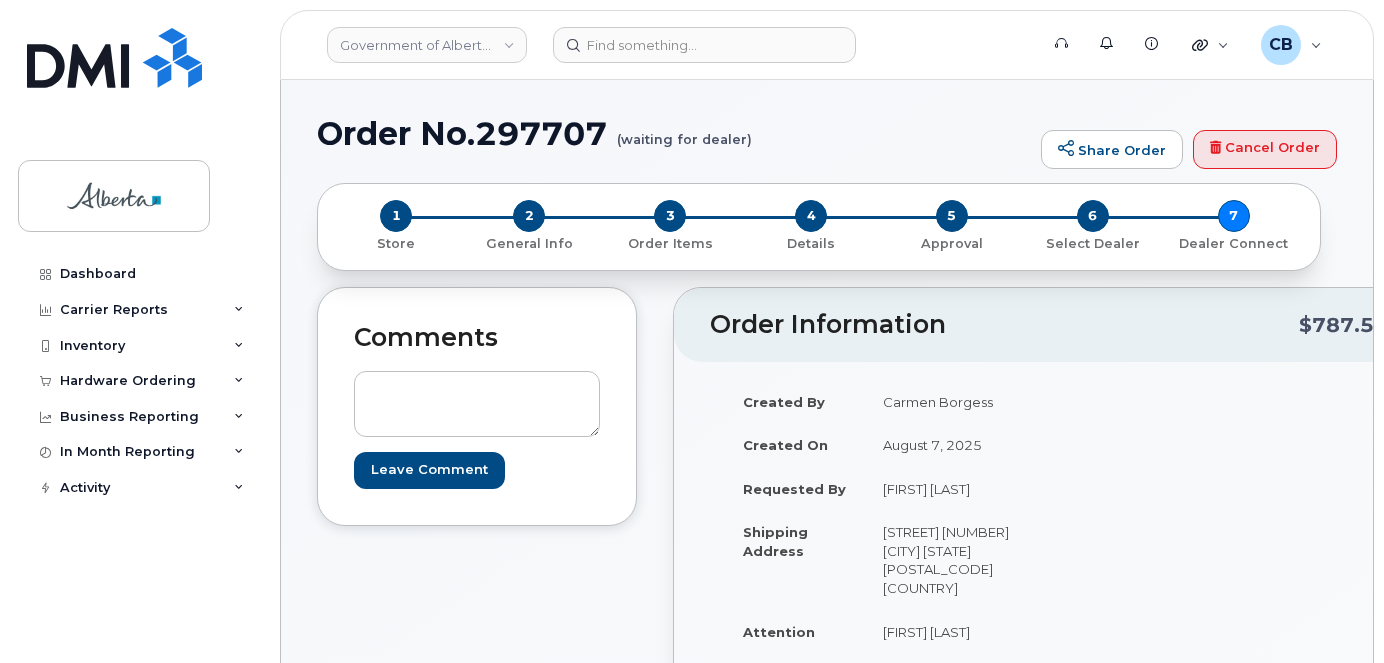 drag, startPoint x: 1383, startPoint y: 105, endPoint x: 1384, endPoint y: 124, distance: 19.026299 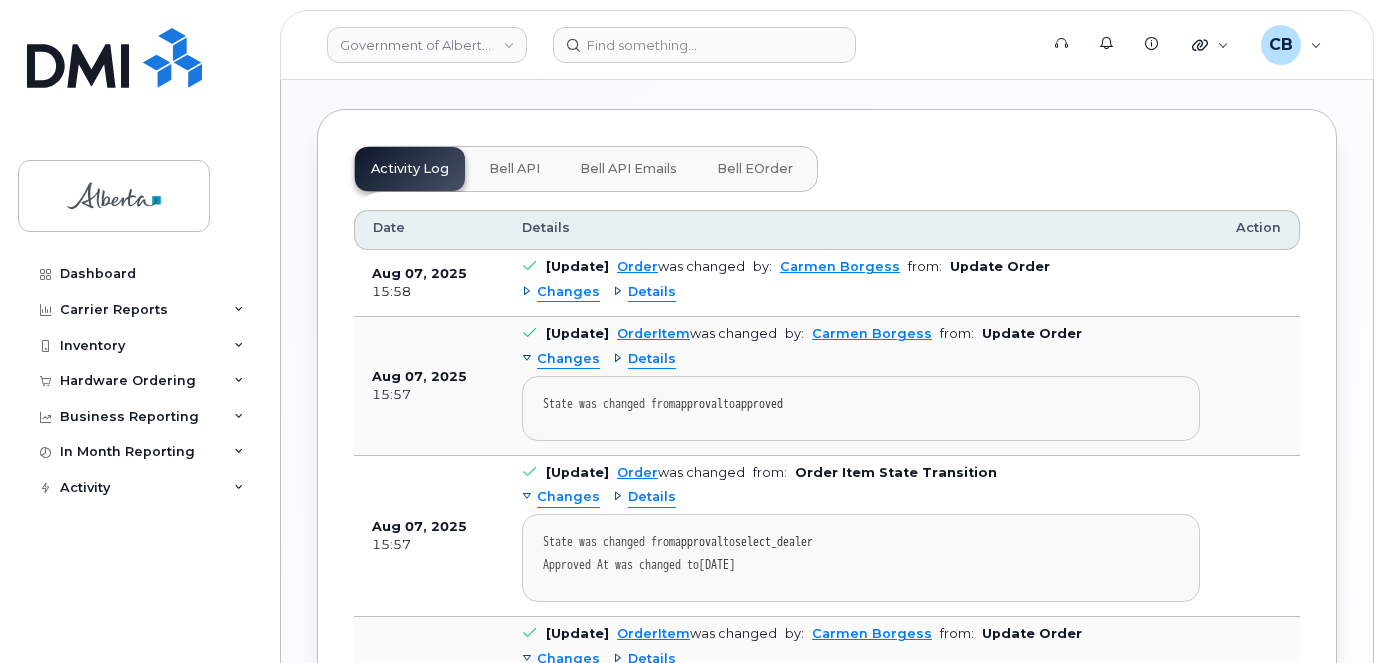 click on "Bell API" at bounding box center [514, 169] 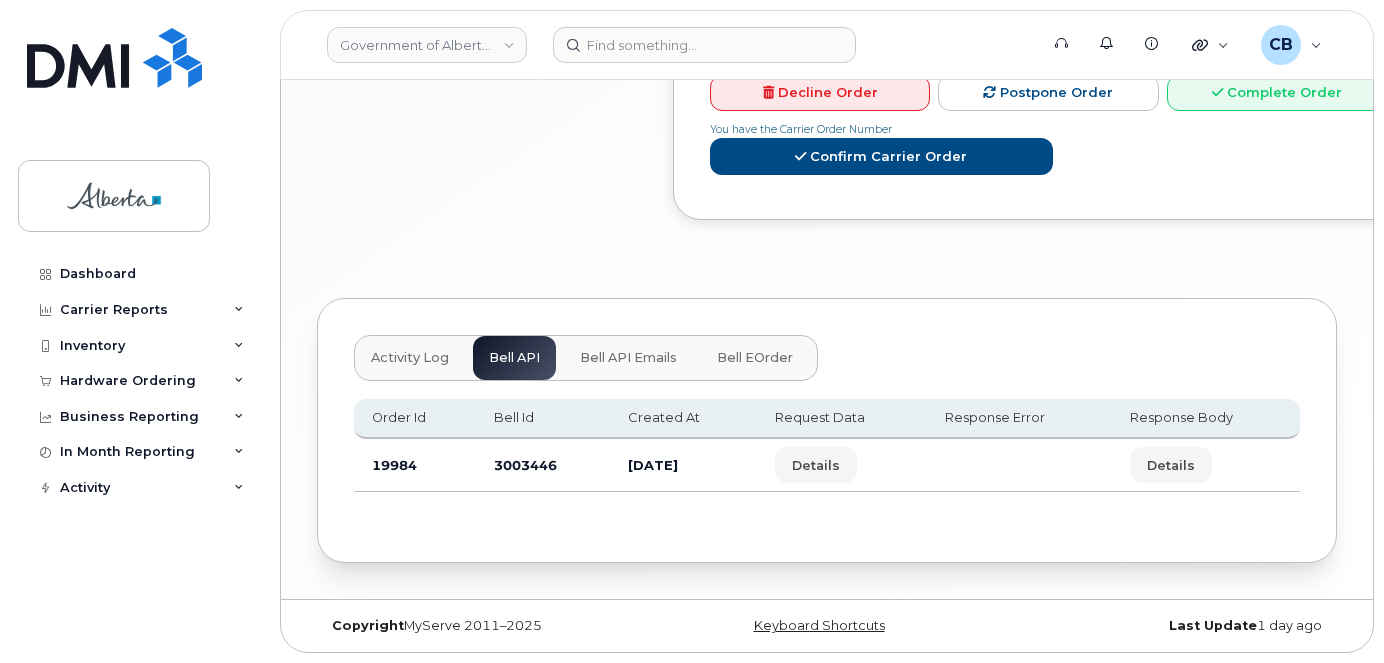 scroll, scrollTop: 1188, scrollLeft: 0, axis: vertical 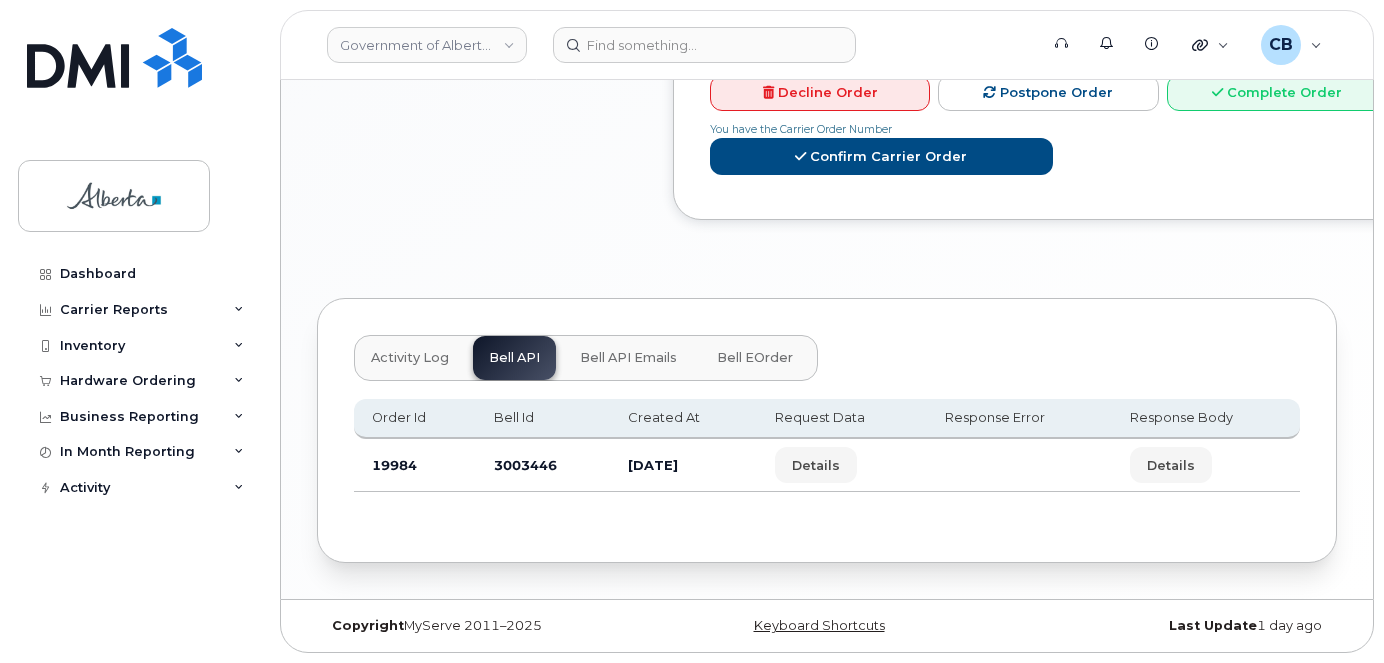 click on "3003446" at bounding box center [543, 465] 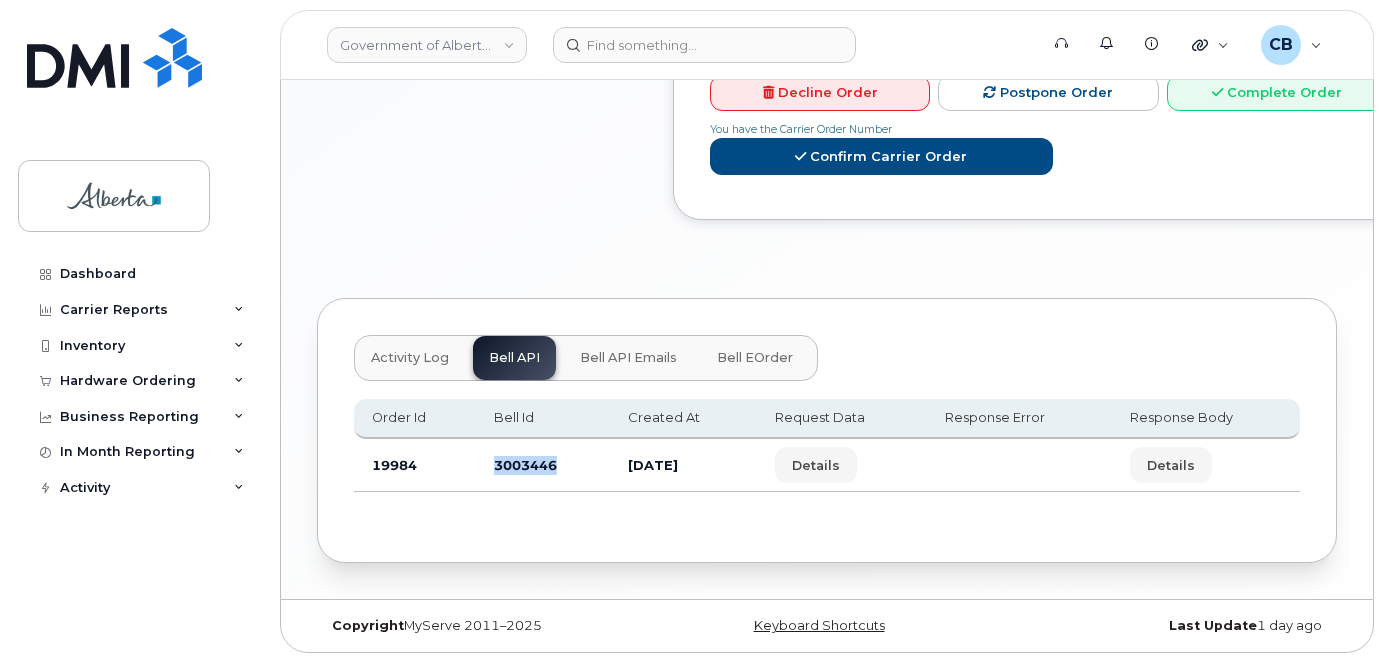 click on "3003446" at bounding box center [543, 465] 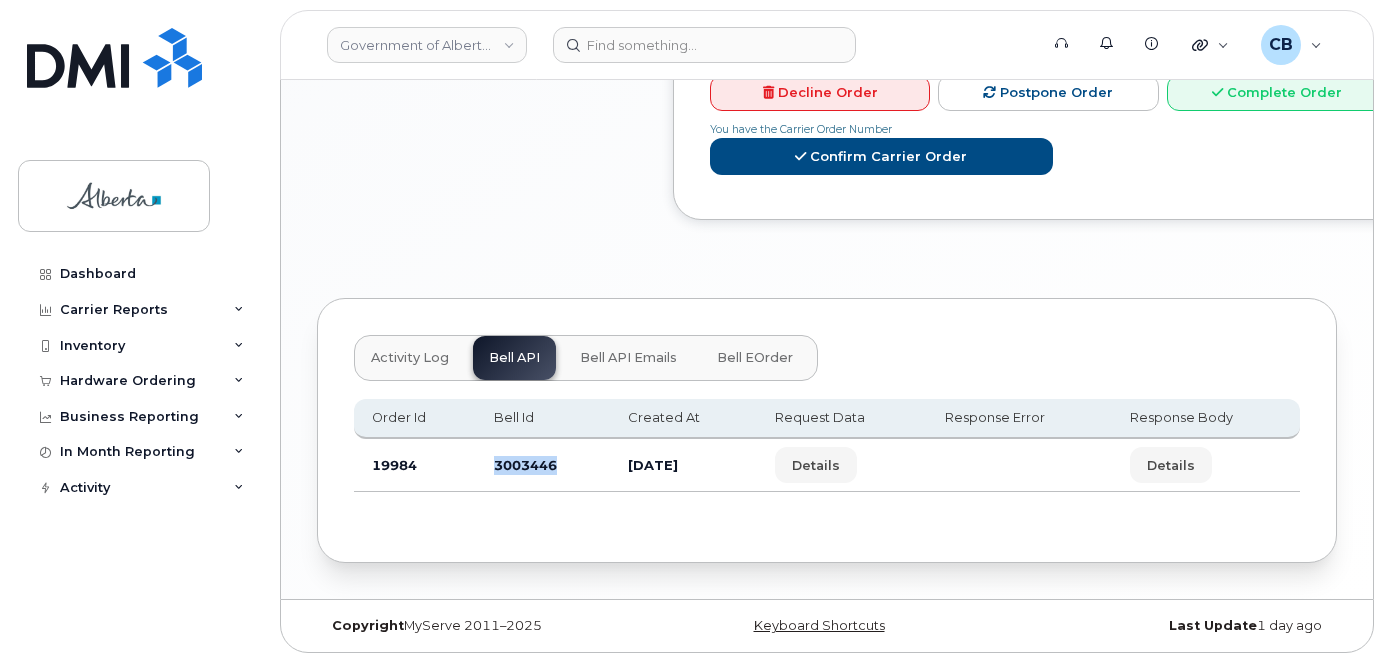 copy on "3003446" 